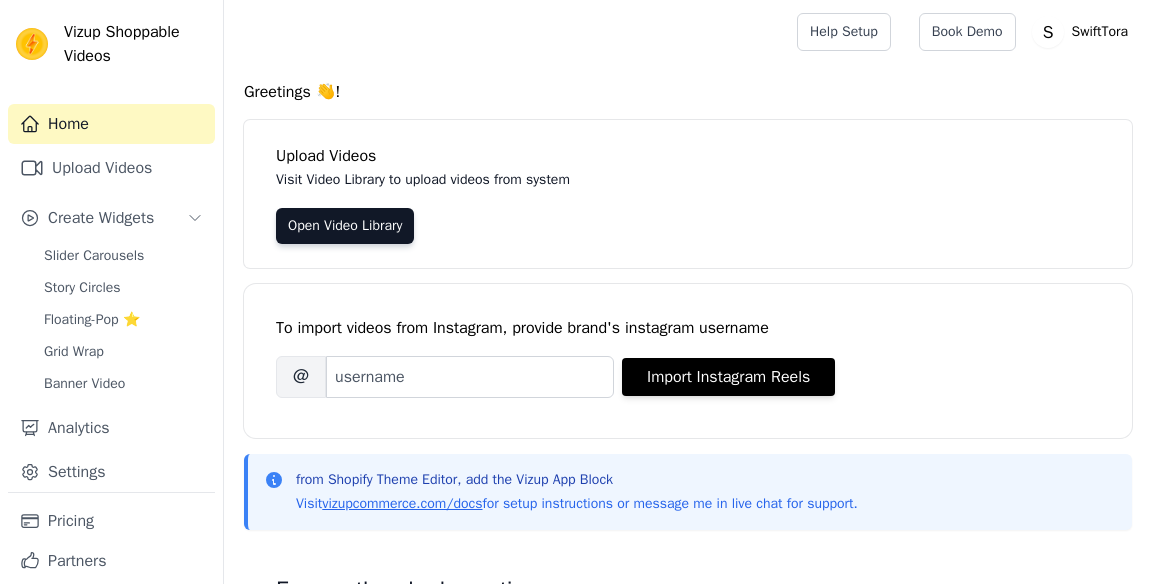 scroll, scrollTop: 0, scrollLeft: 0, axis: both 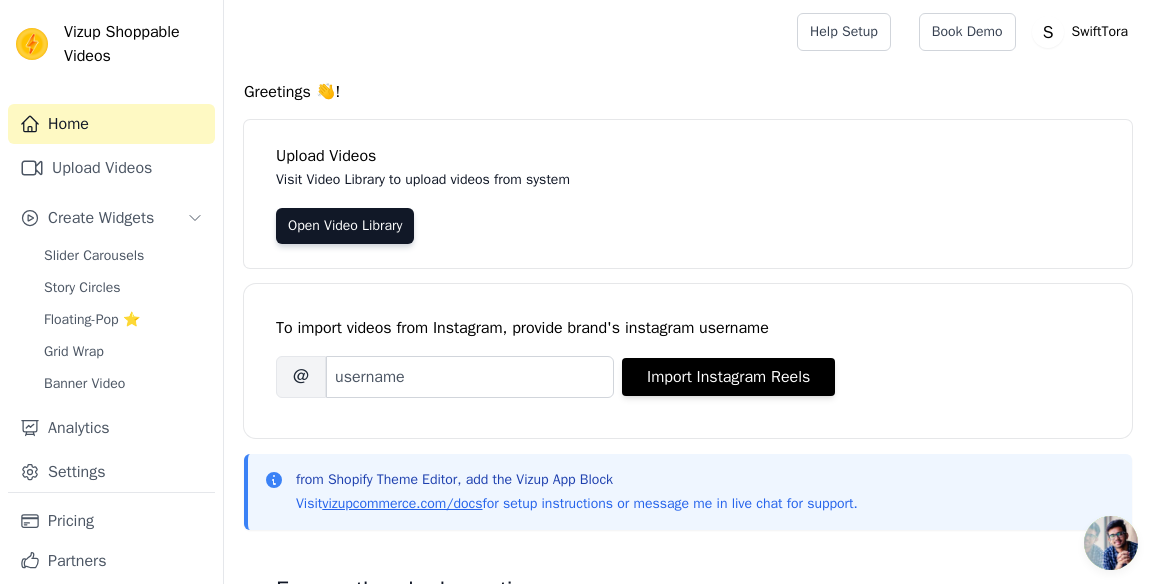 click on "Create Widgets" at bounding box center [101, 218] 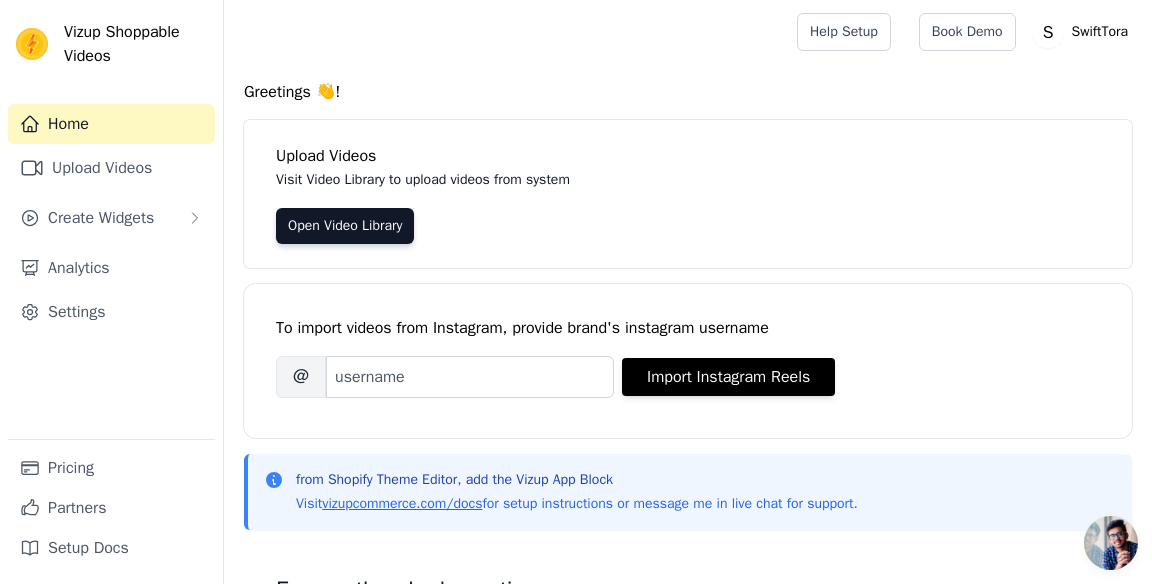 click on "Create Widgets" at bounding box center (111, 218) 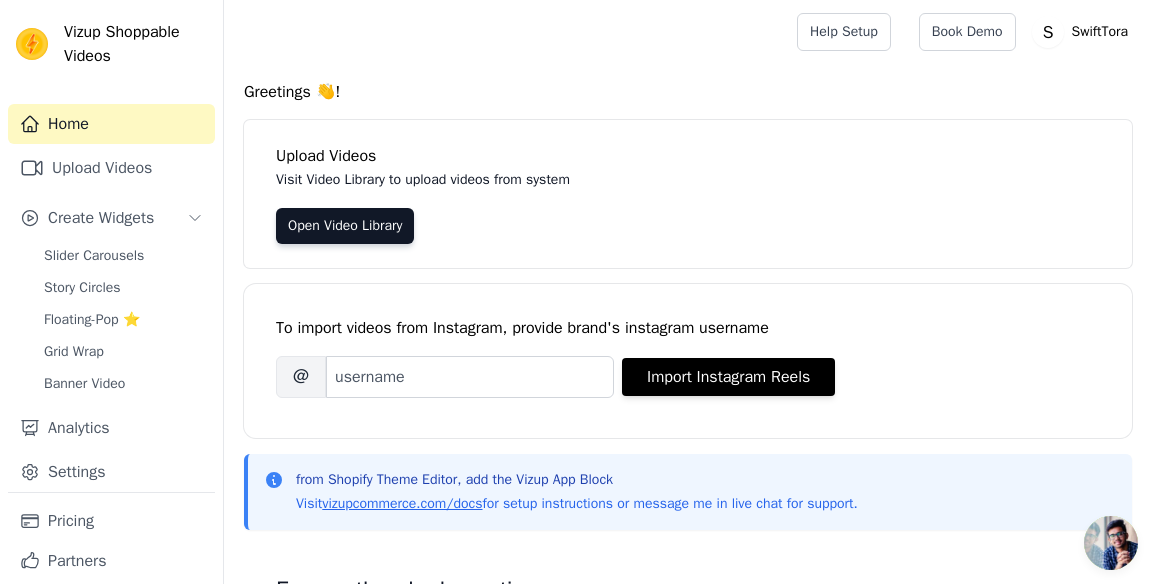 click on "Open Video Library" at bounding box center [345, 226] 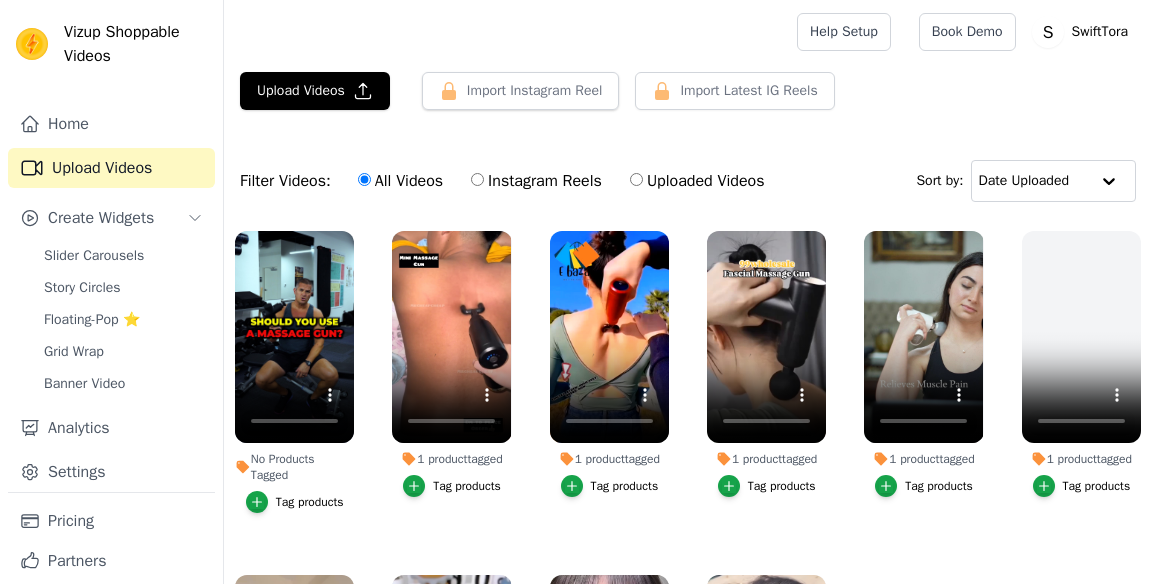 scroll, scrollTop: 0, scrollLeft: 0, axis: both 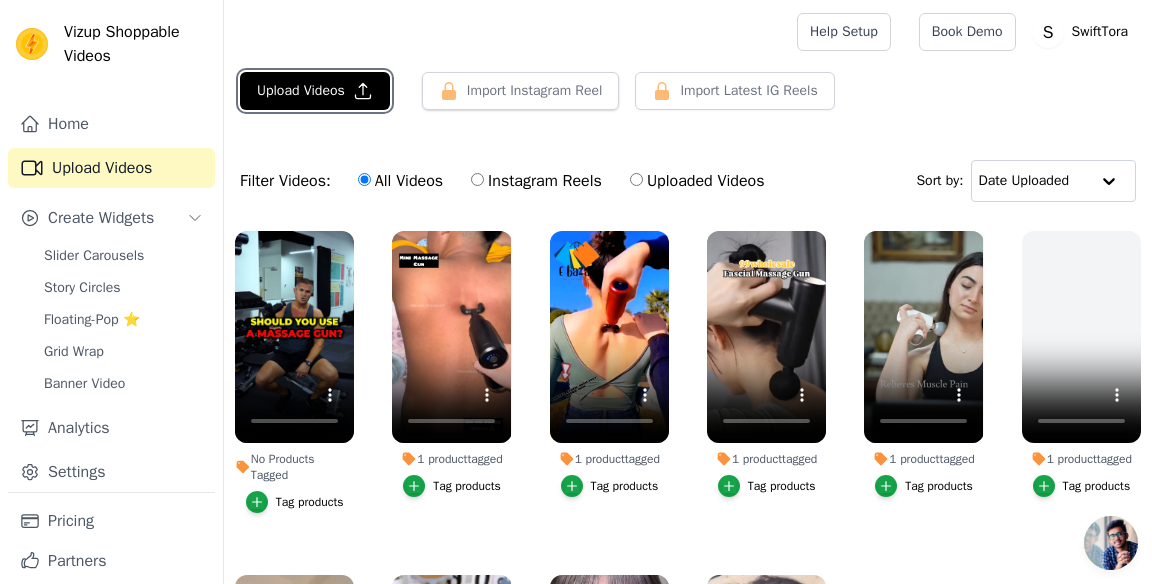 click on "Upload Videos" at bounding box center (315, 91) 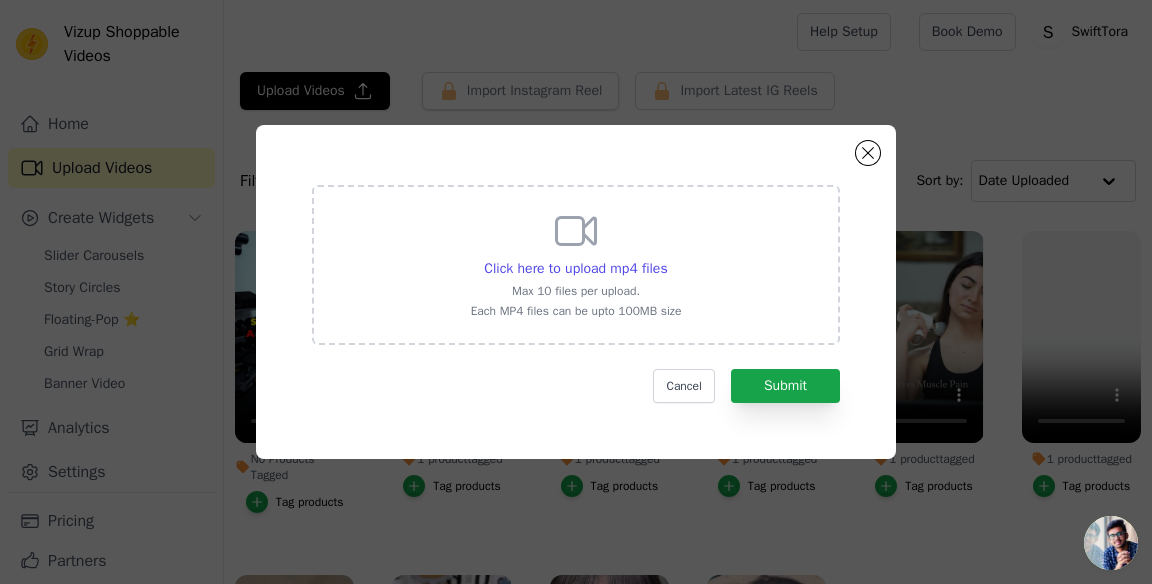 click on "Click here to upload mp4 files" at bounding box center (575, 268) 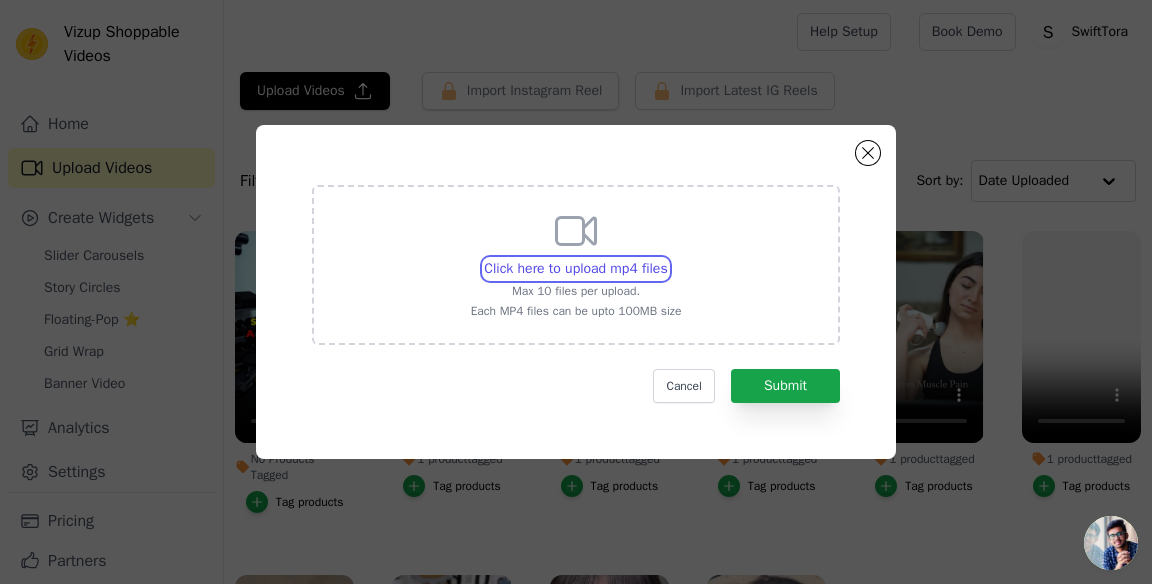 click on "Click here to upload mp4 files     Max 10 files per upload.   Each MP4 files can be upto 100MB size" at bounding box center (667, 258) 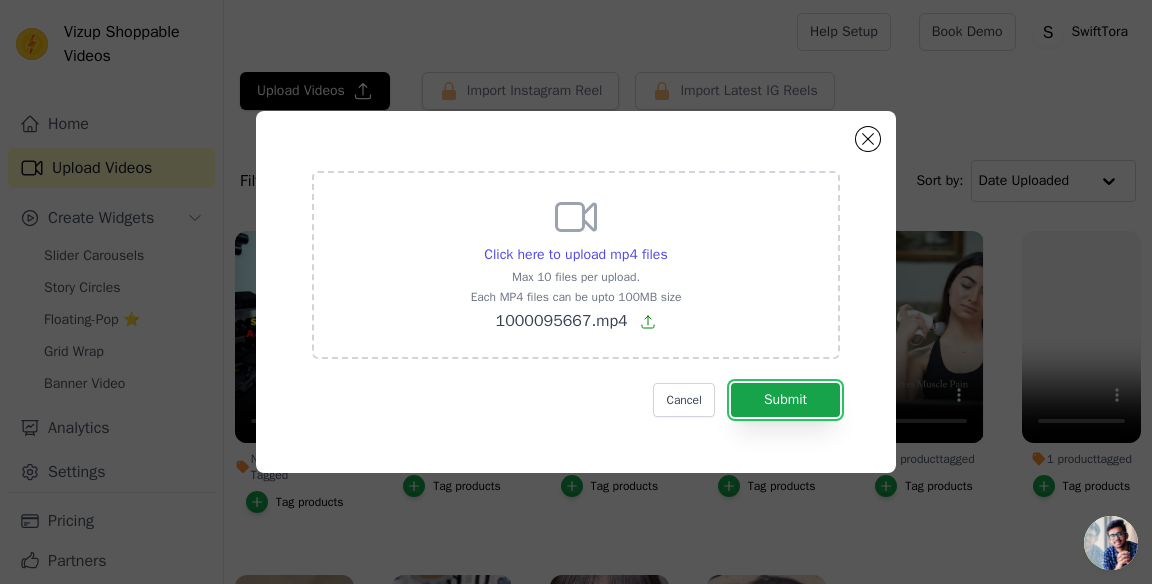 click on "Submit" at bounding box center (785, 400) 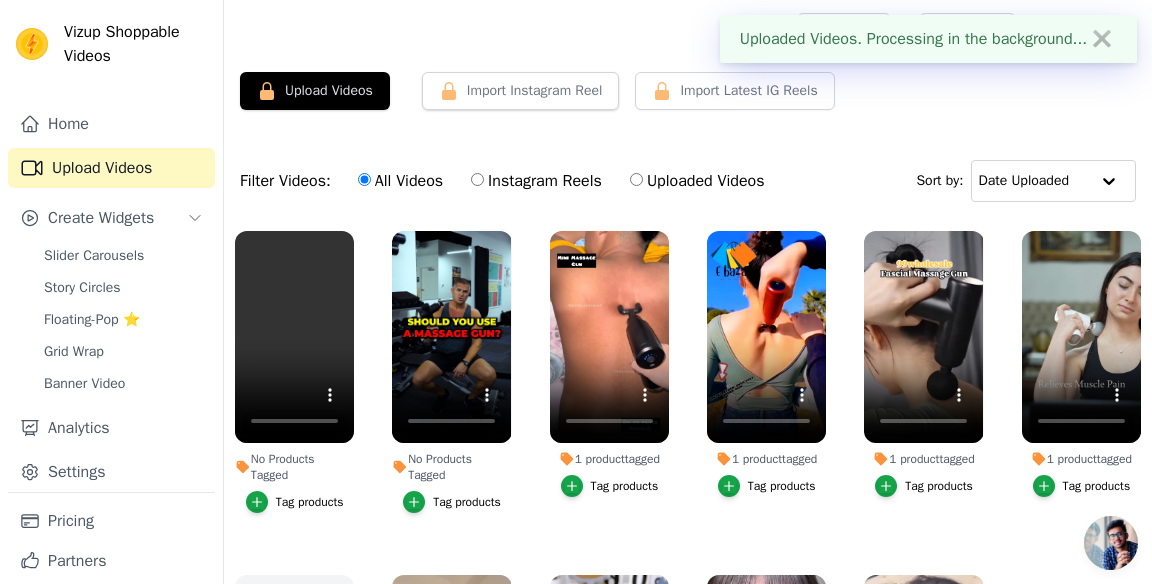 click at bounding box center [257, 502] 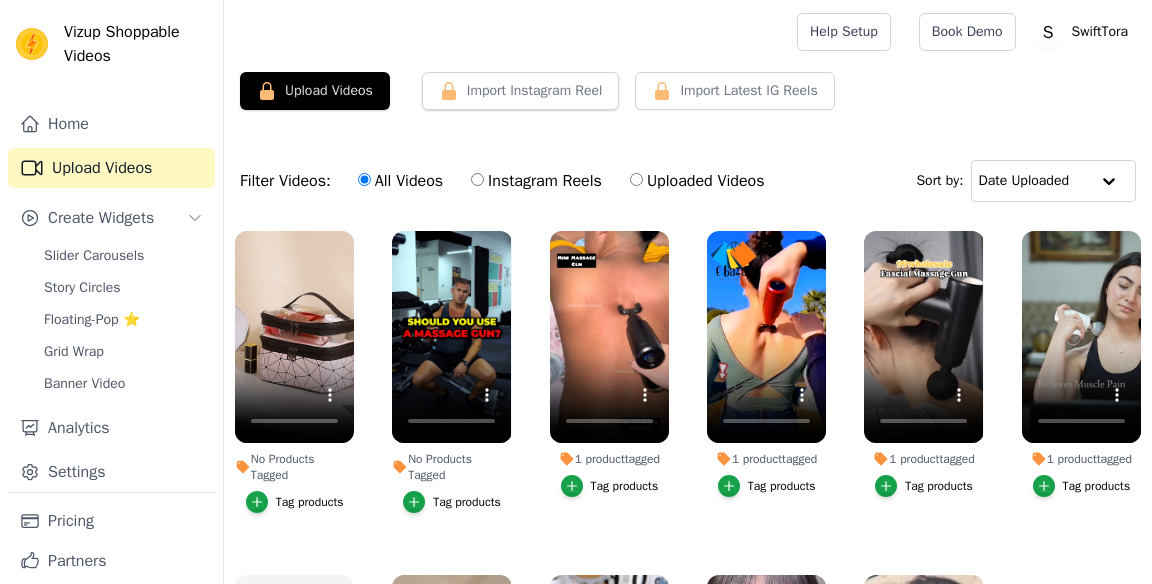 scroll, scrollTop: 0, scrollLeft: 0, axis: both 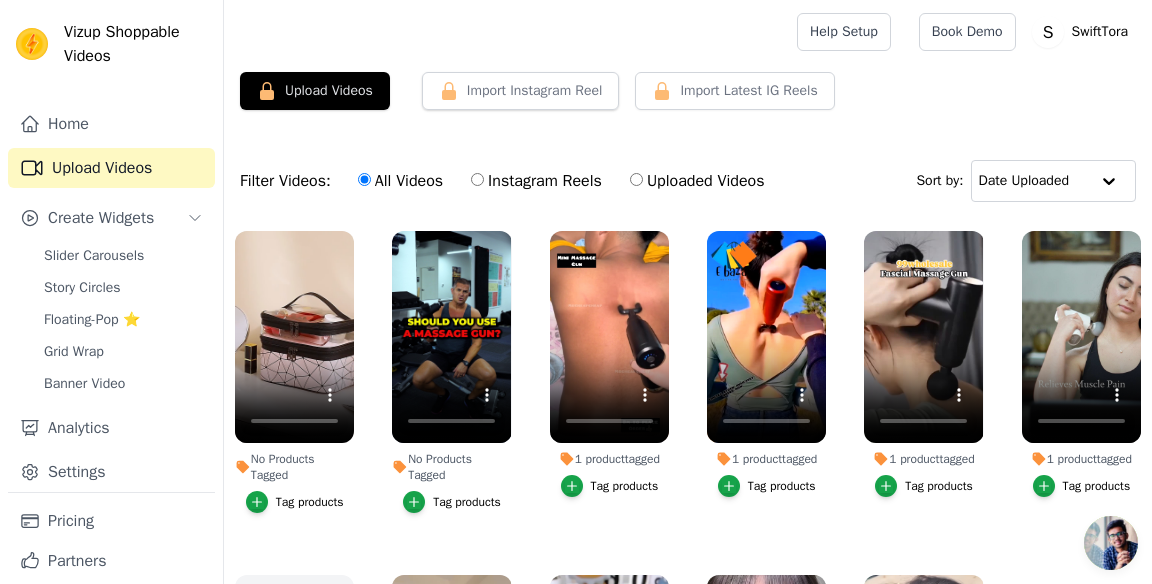 click on "Tag products" at bounding box center [295, 502] 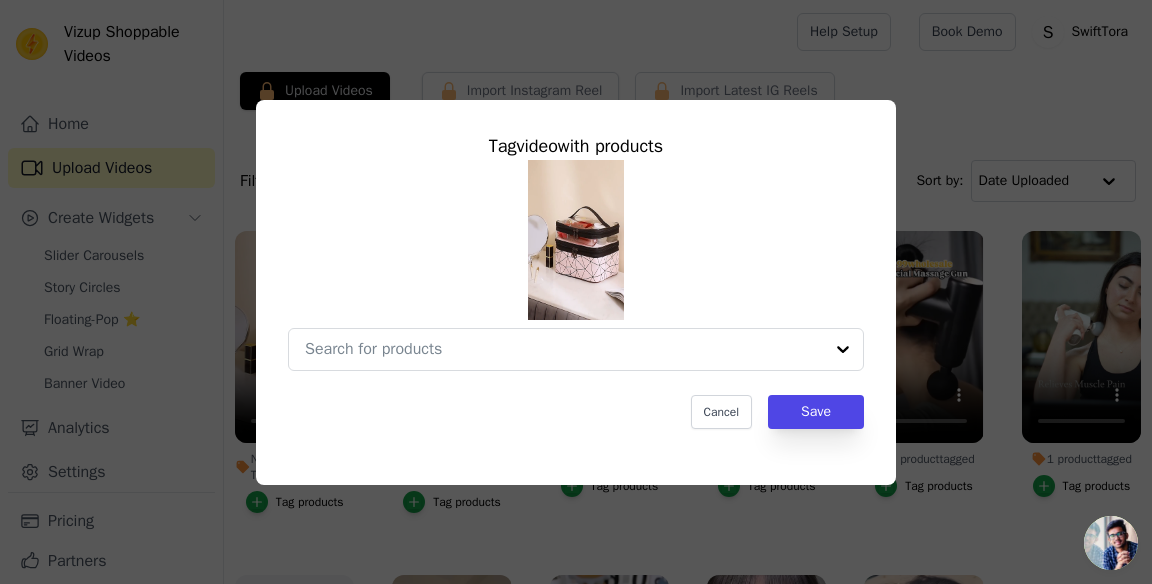 click on "No Products Tagged     Tag  video  with products                         Cancel   Save     Tag products" at bounding box center (564, 349) 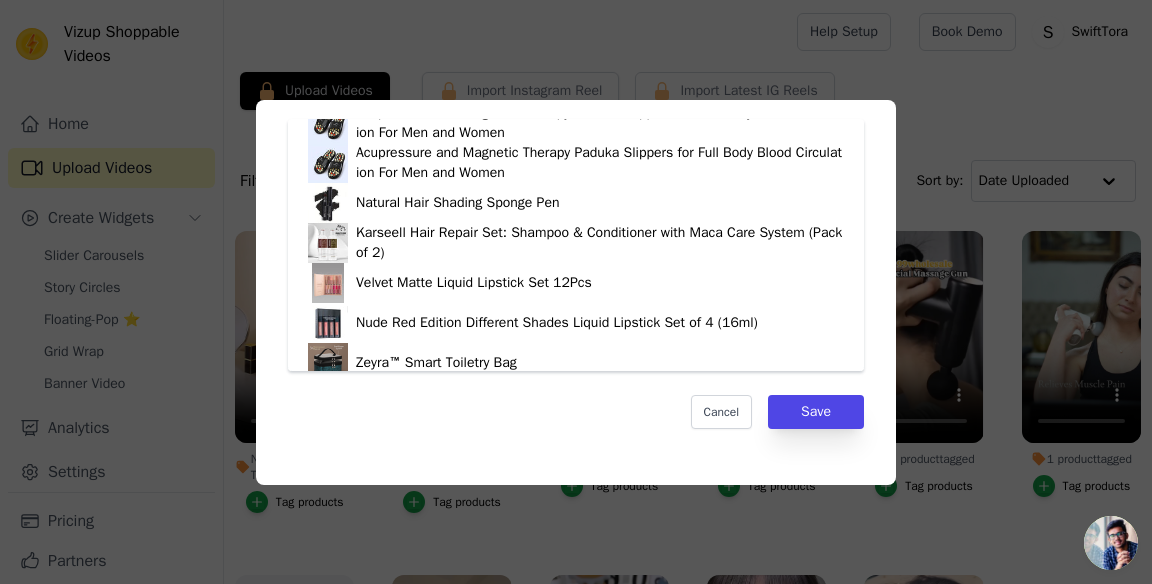 scroll, scrollTop: 748, scrollLeft: 0, axis: vertical 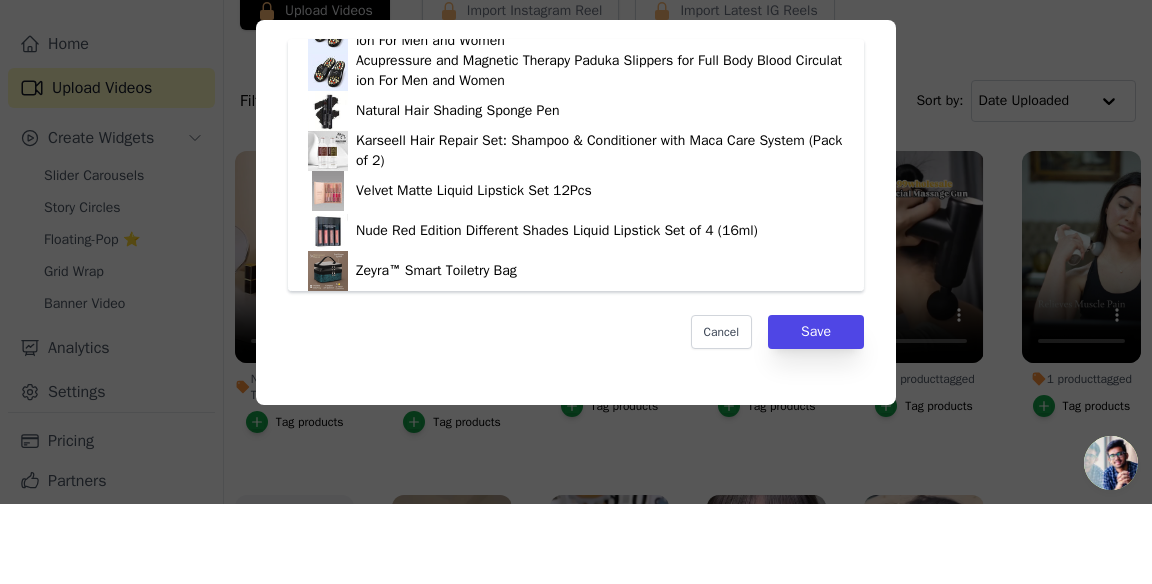 click on "Zeyra™ Smart Toiletry Bag" at bounding box center [576, 351] 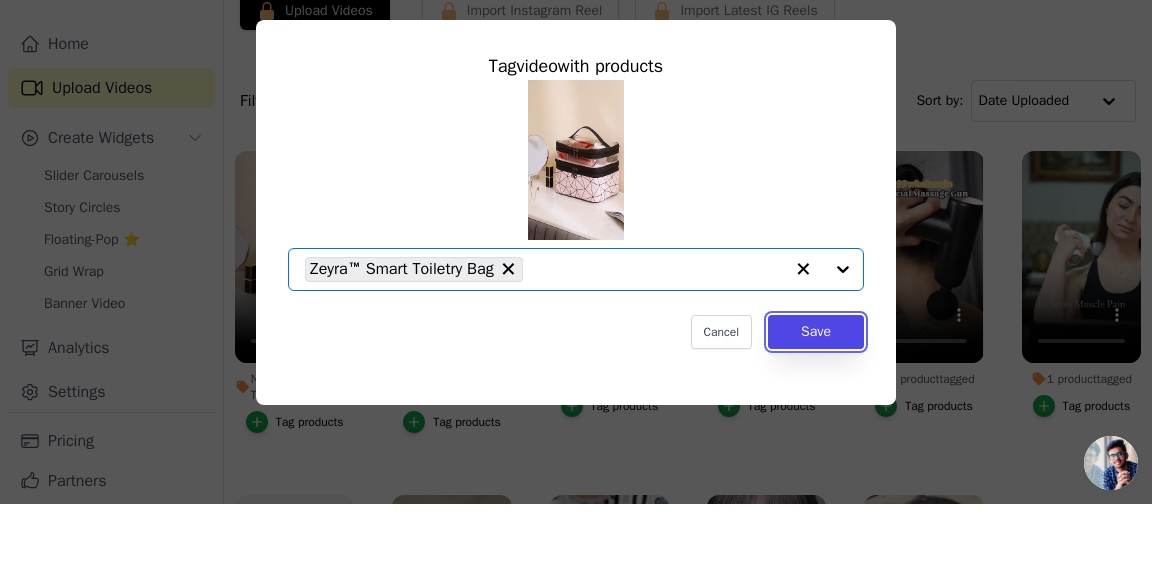 click on "Save" at bounding box center [816, 412] 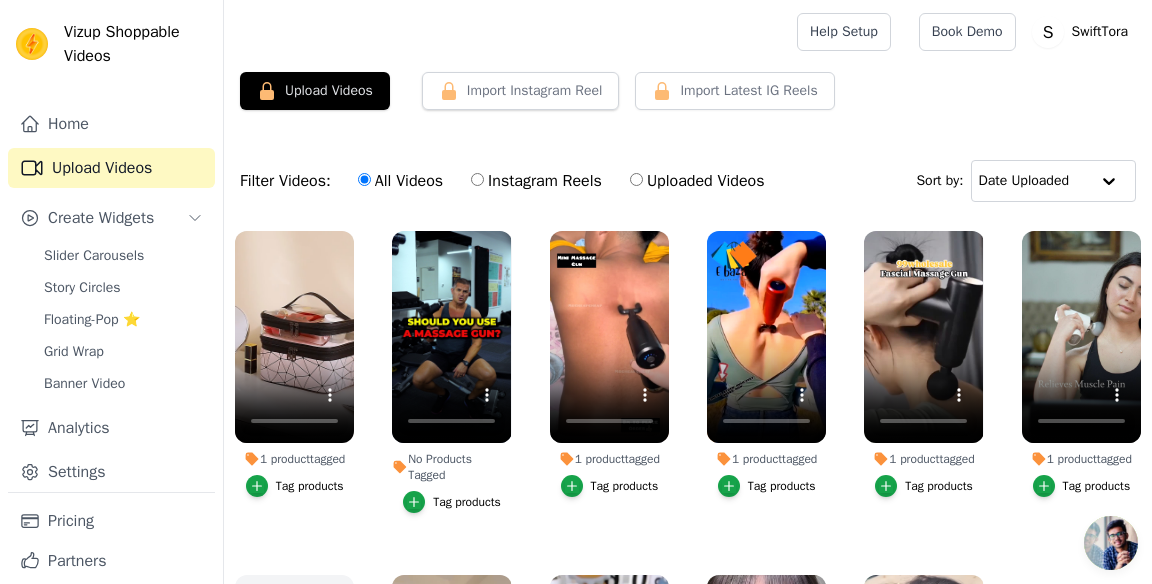 click on "Floating-Pop ⭐" at bounding box center [92, 320] 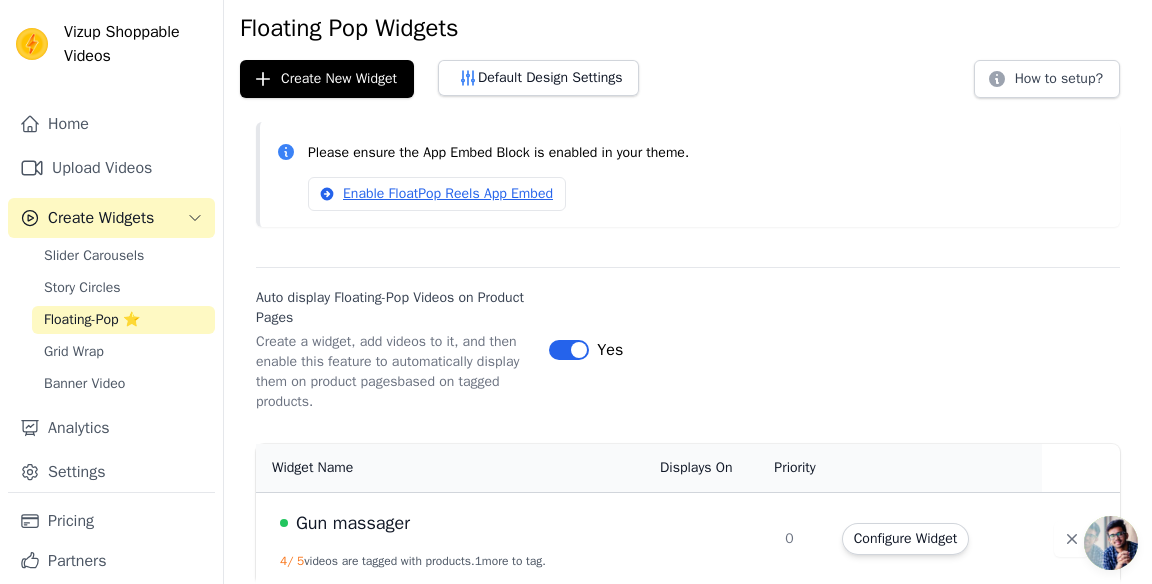 scroll, scrollTop: 75, scrollLeft: 0, axis: vertical 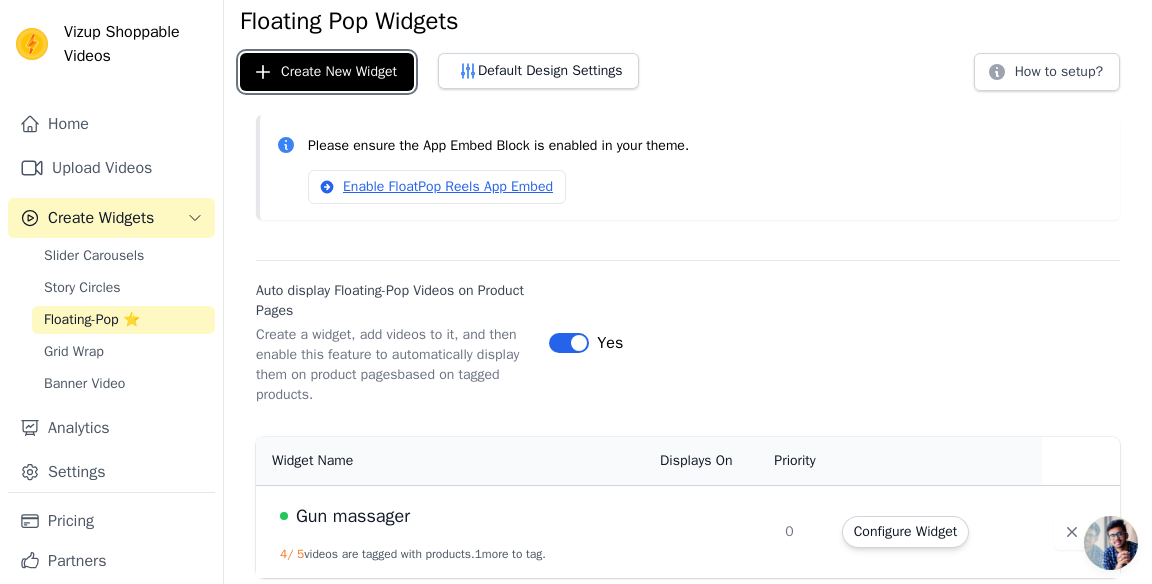 click on "Create New Widget" at bounding box center (327, 72) 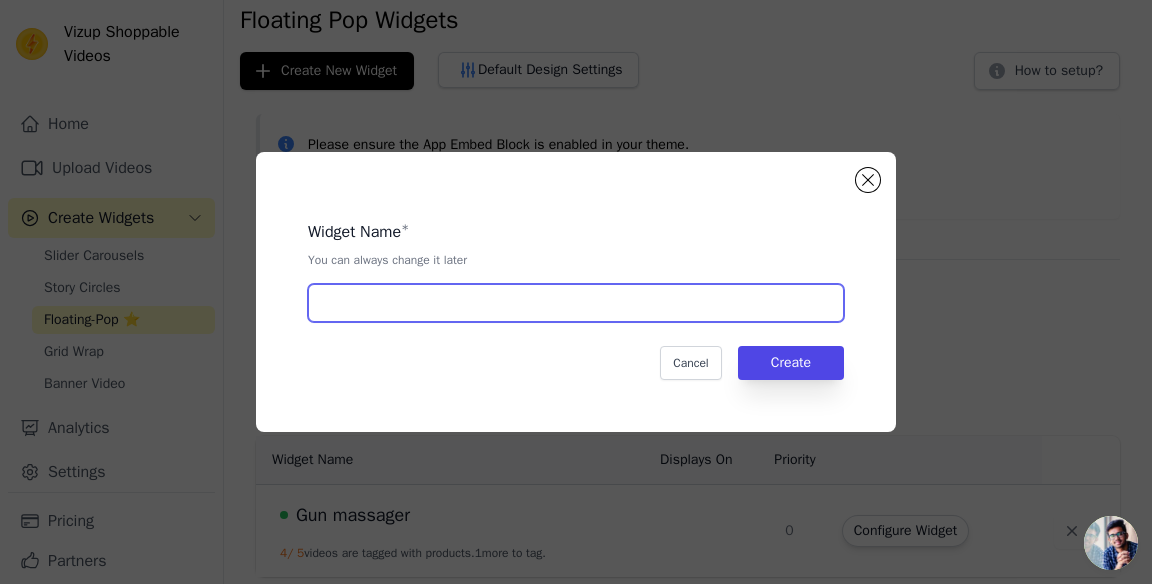click at bounding box center (576, 303) 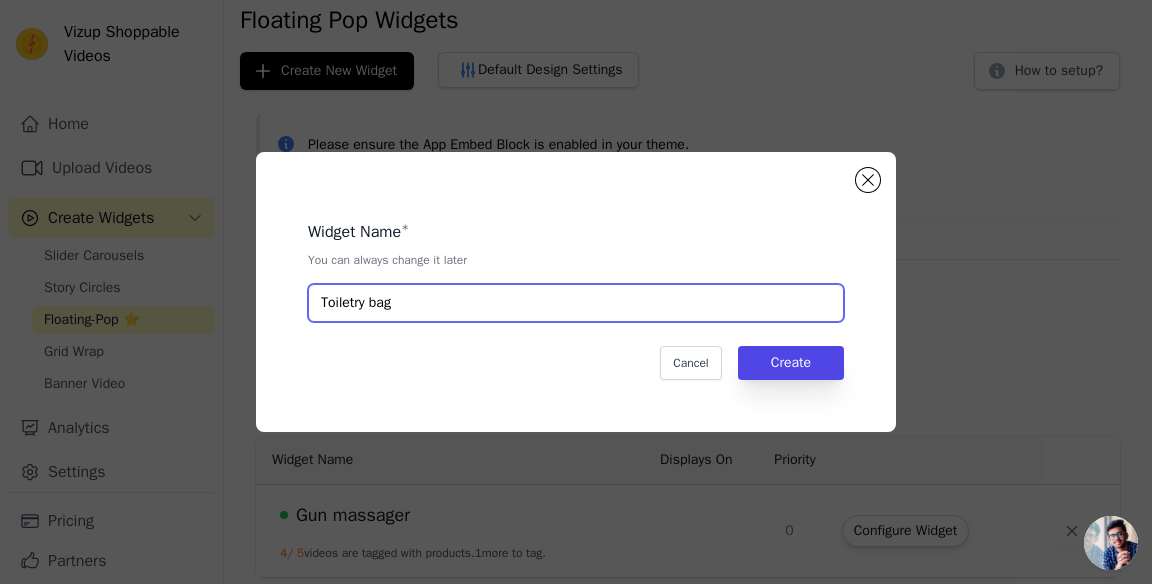 type on "Toiletry bag" 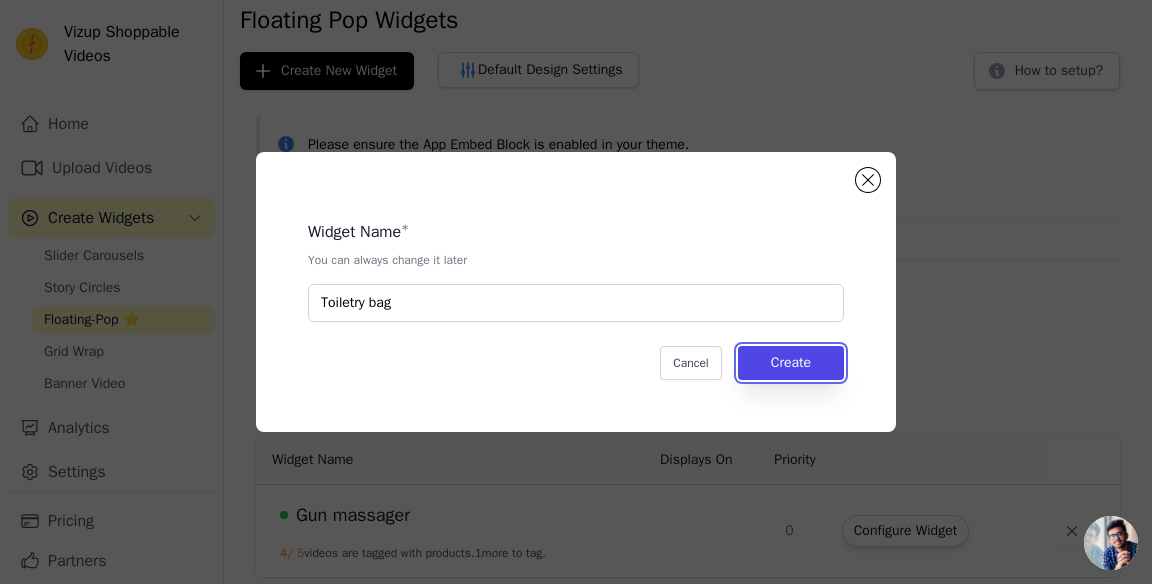click on "Create" at bounding box center (791, 363) 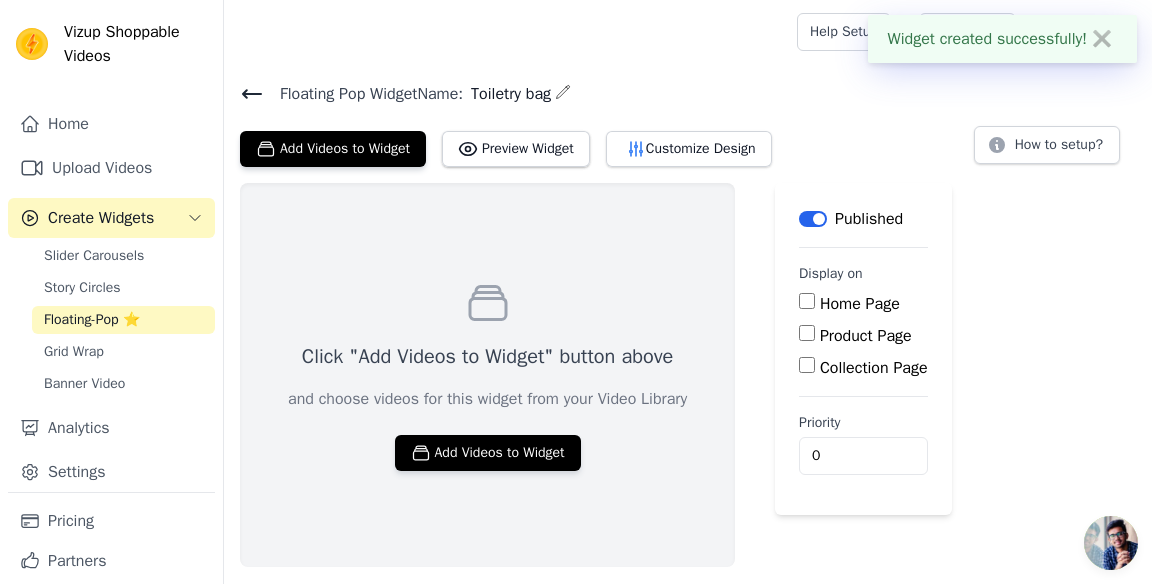 click on "Add Videos to Widget" at bounding box center (488, 453) 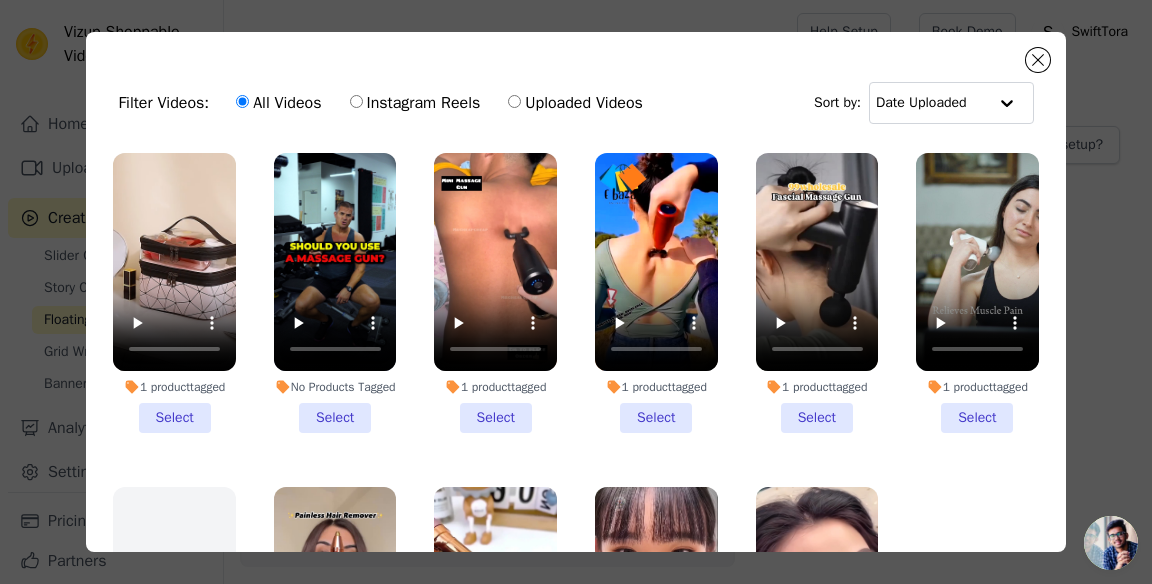 click on "1   product  tagged     Select" at bounding box center (174, 293) 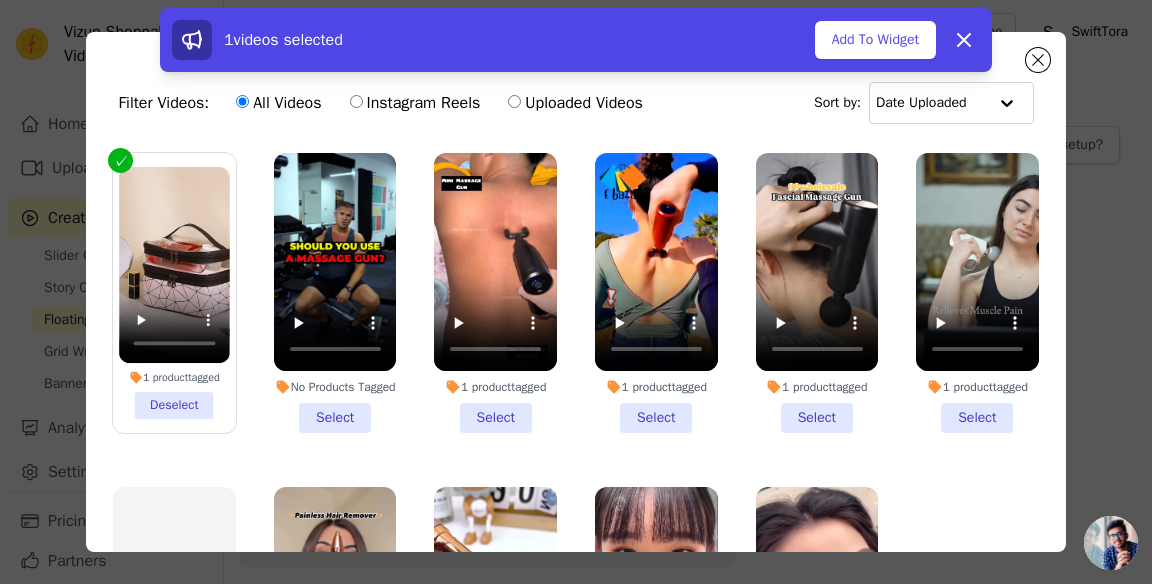 click on "Add To Widget" at bounding box center (875, 40) 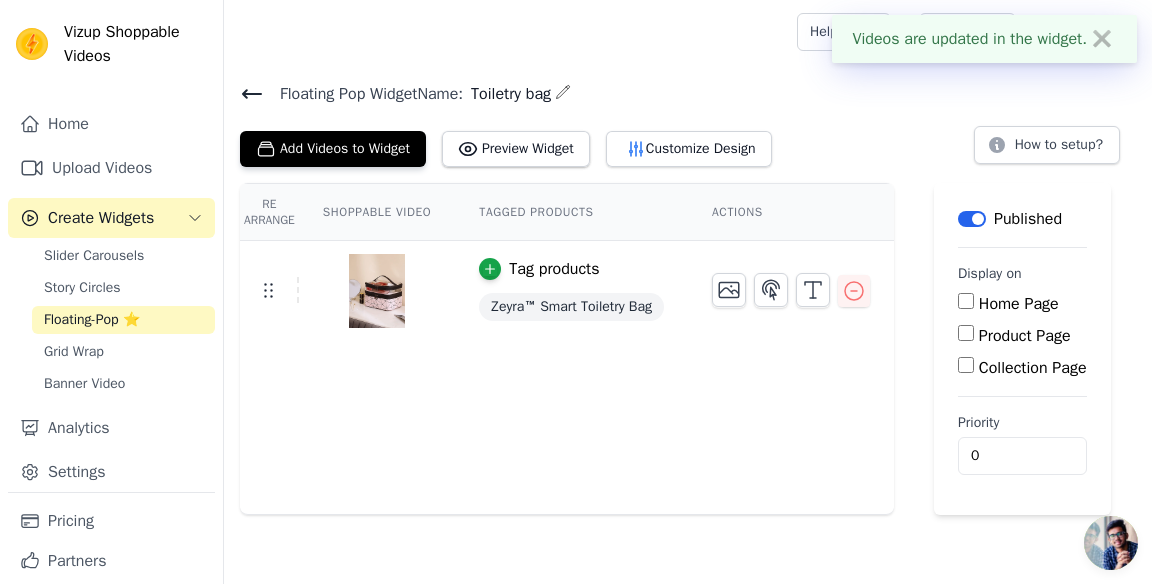 click on "Product Page" at bounding box center [966, 333] 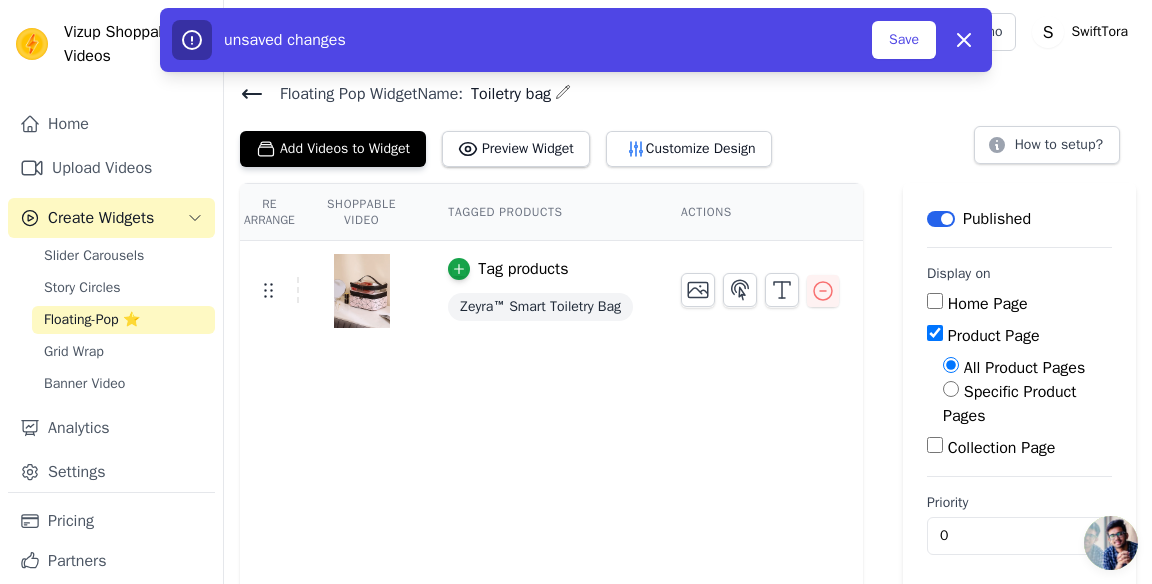 click on "Specific Product Pages" at bounding box center (951, 389) 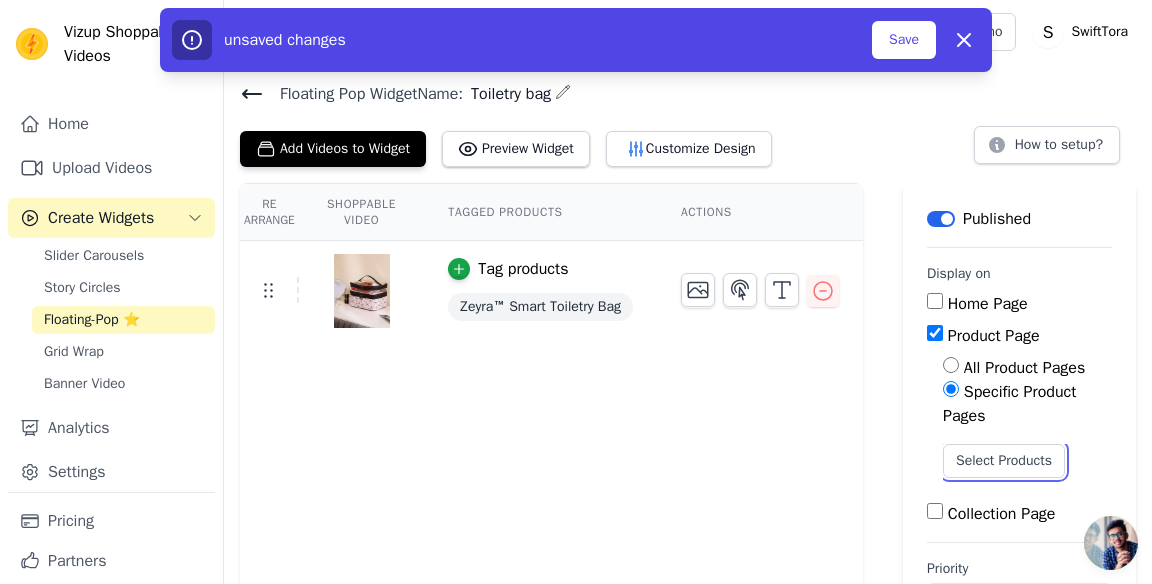click on "Select Products" at bounding box center [1004, 461] 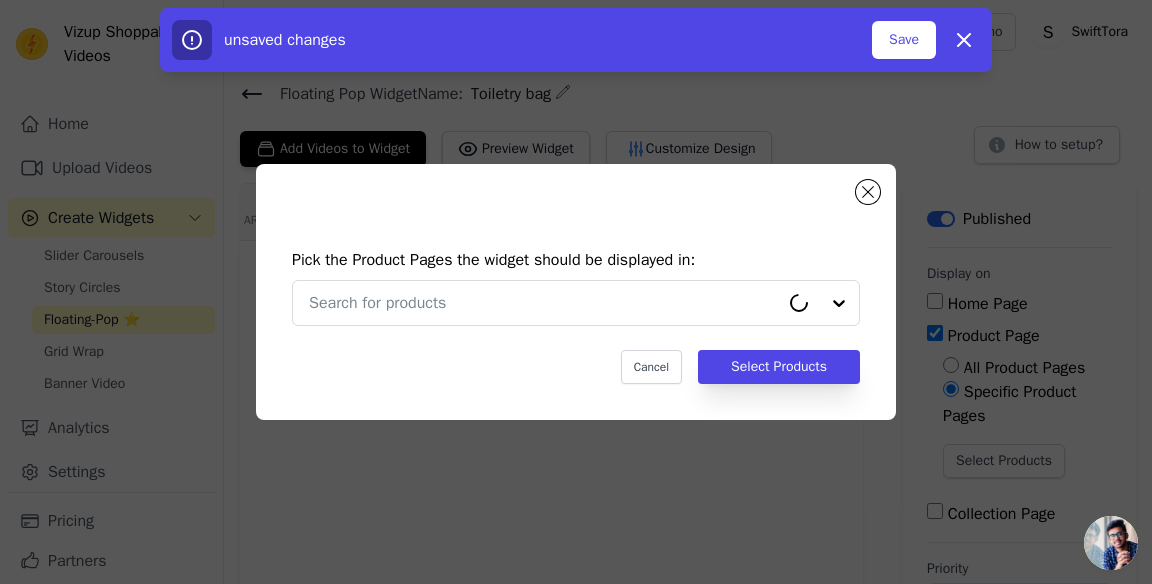 click at bounding box center [819, 303] 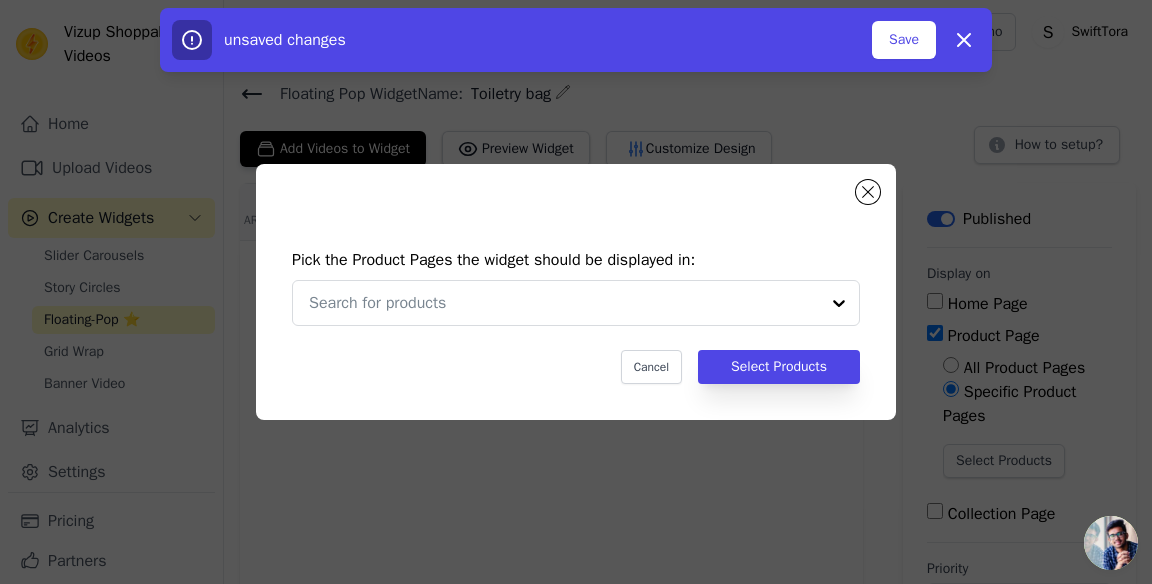 click at bounding box center [564, 303] 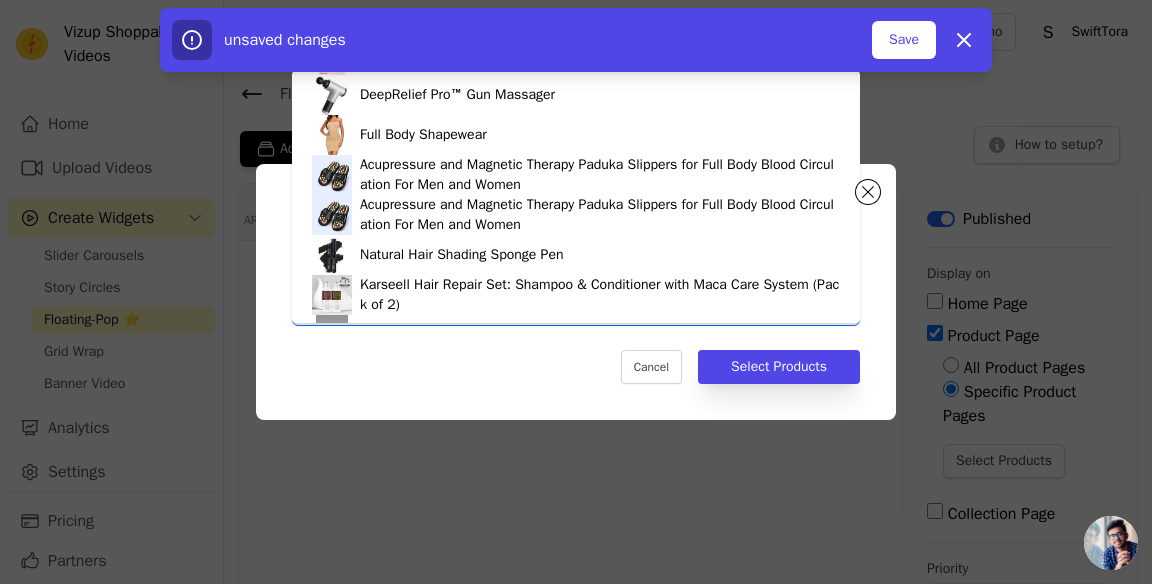 scroll, scrollTop: 754, scrollLeft: 0, axis: vertical 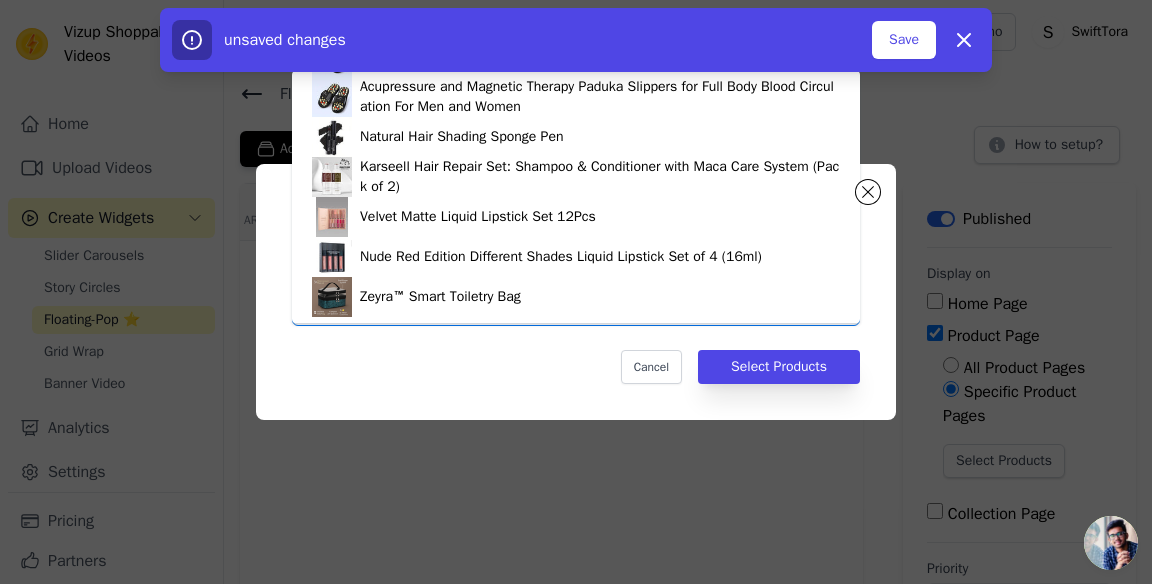 click on "Zeyra™ Smart Toiletry Bag" at bounding box center [576, 297] 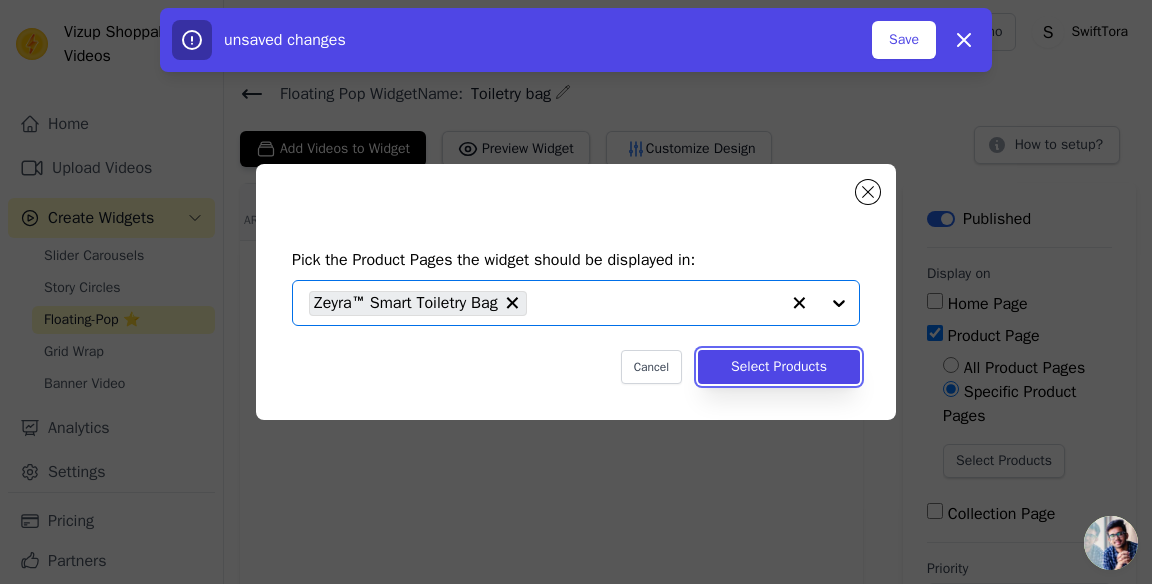 click on "Select Products" at bounding box center [779, 367] 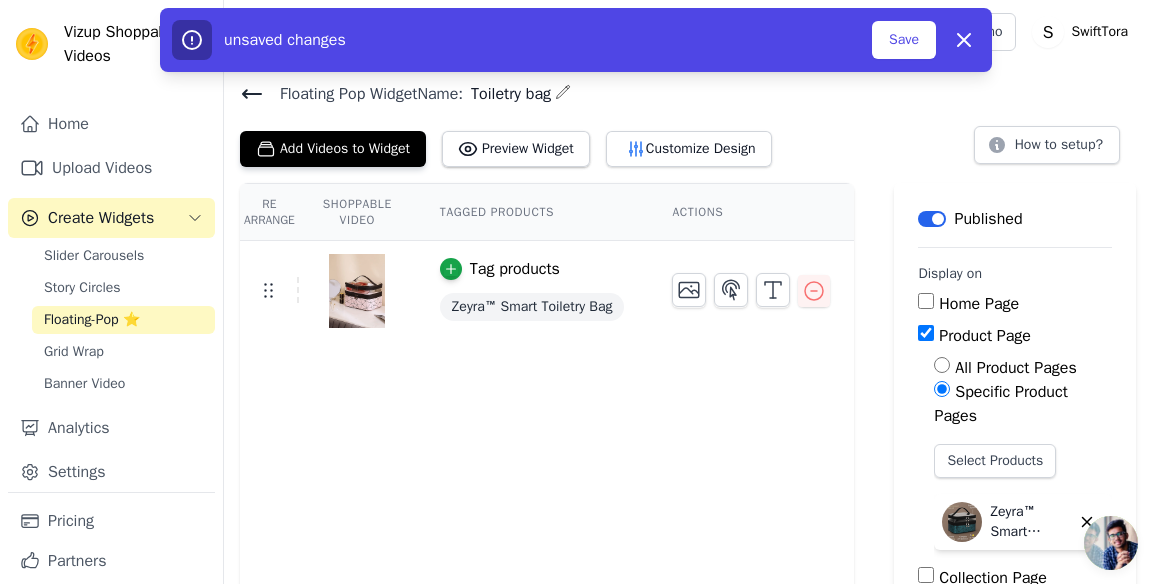 click on "Save" at bounding box center [904, 40] 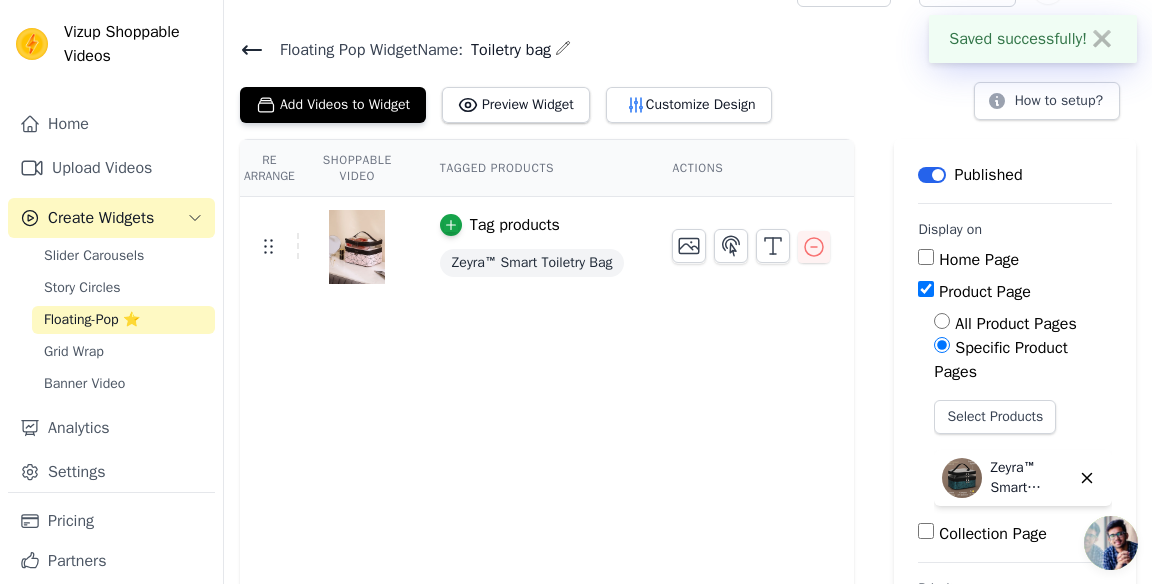 scroll, scrollTop: 0, scrollLeft: 0, axis: both 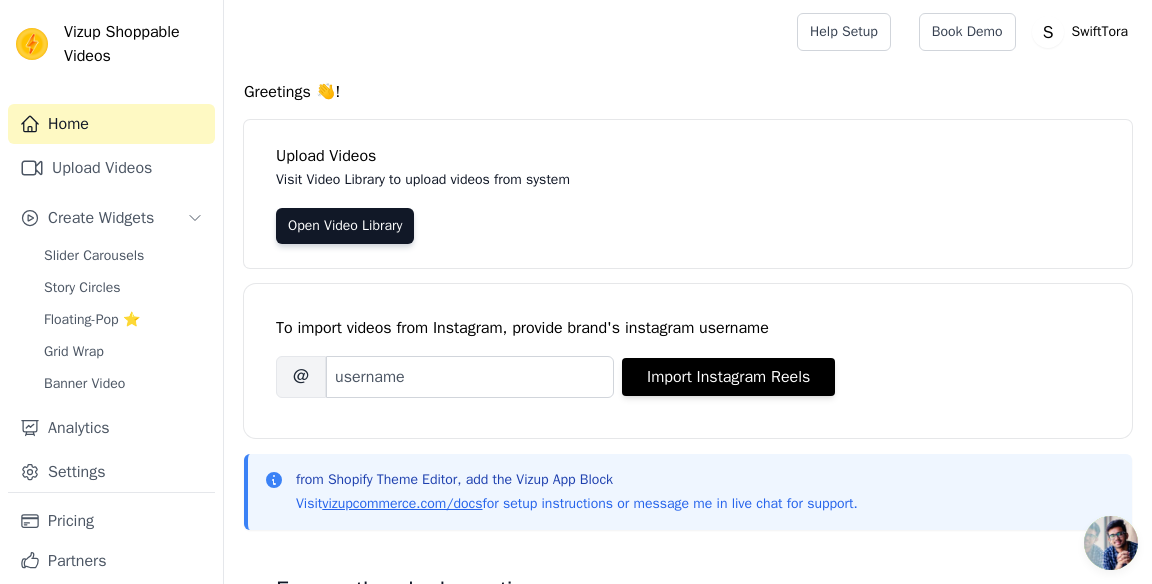 click on "Story Circles" at bounding box center [82, 288] 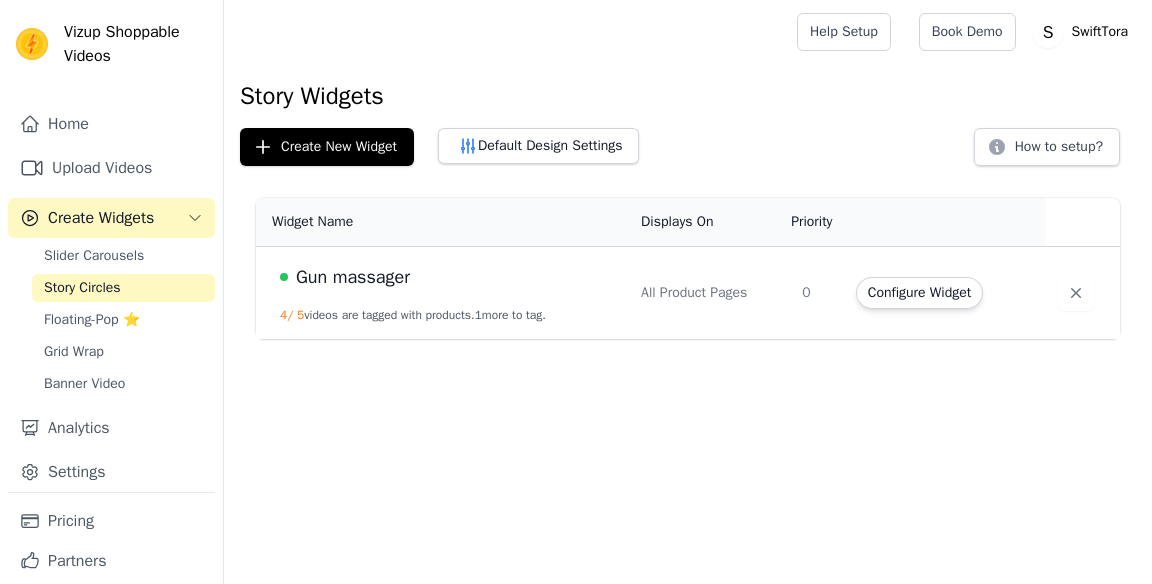 scroll, scrollTop: 0, scrollLeft: 0, axis: both 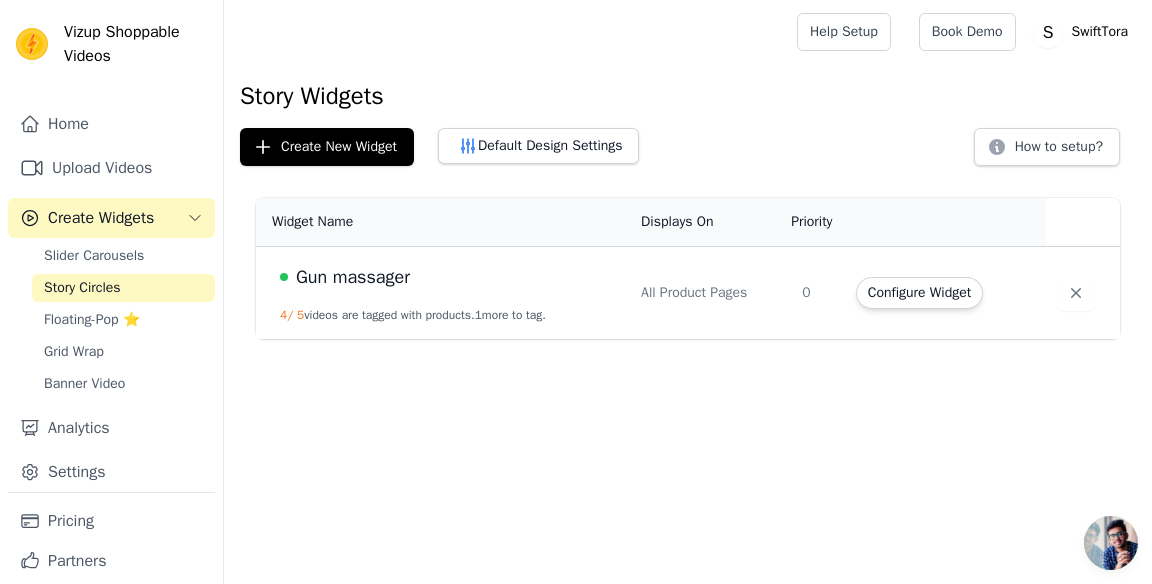 click on "Configure Widget" at bounding box center [919, 293] 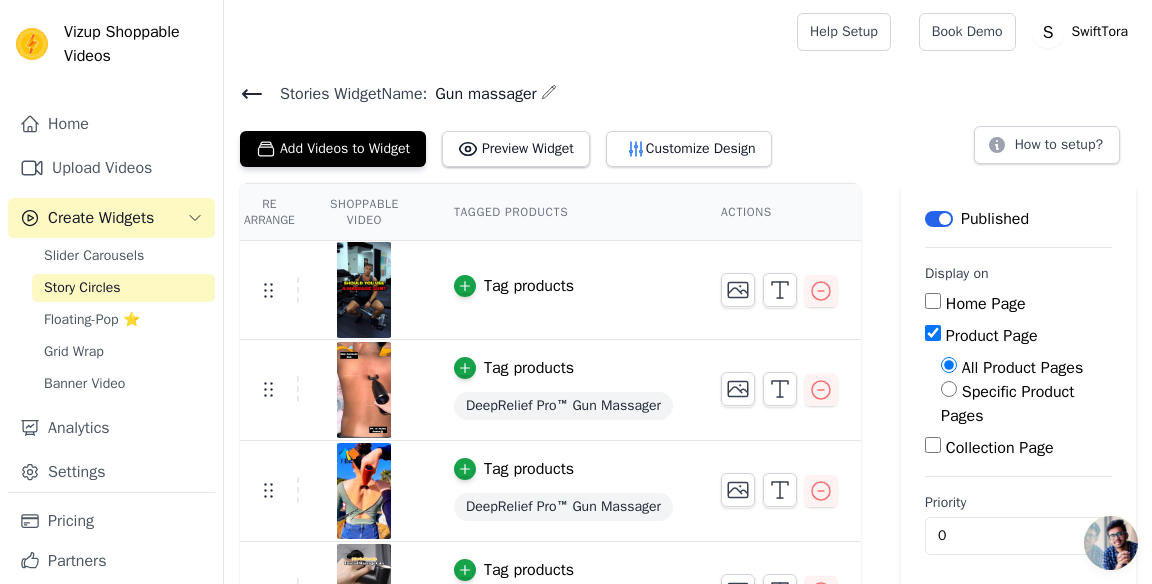 click on "Specific Product Pages" at bounding box center (949, 389) 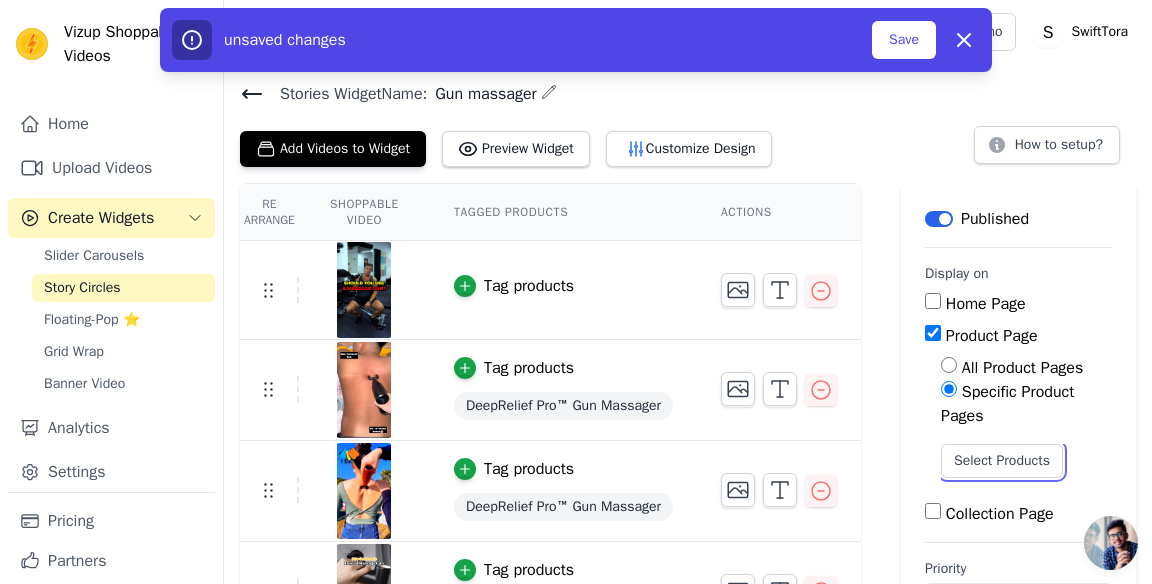 click on "Select Products" at bounding box center [1002, 461] 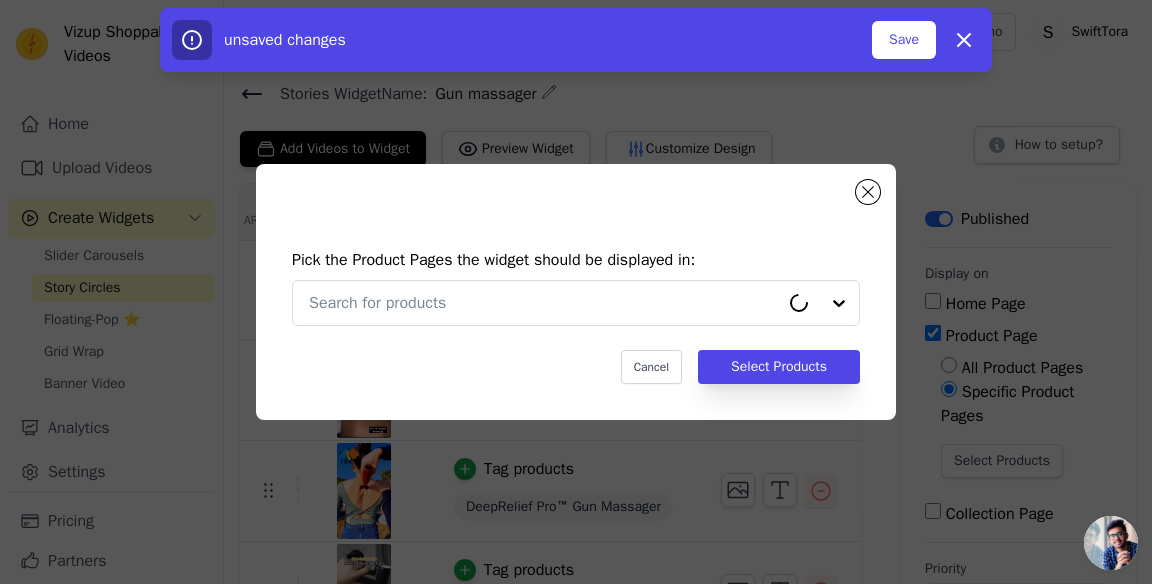click at bounding box center [819, 303] 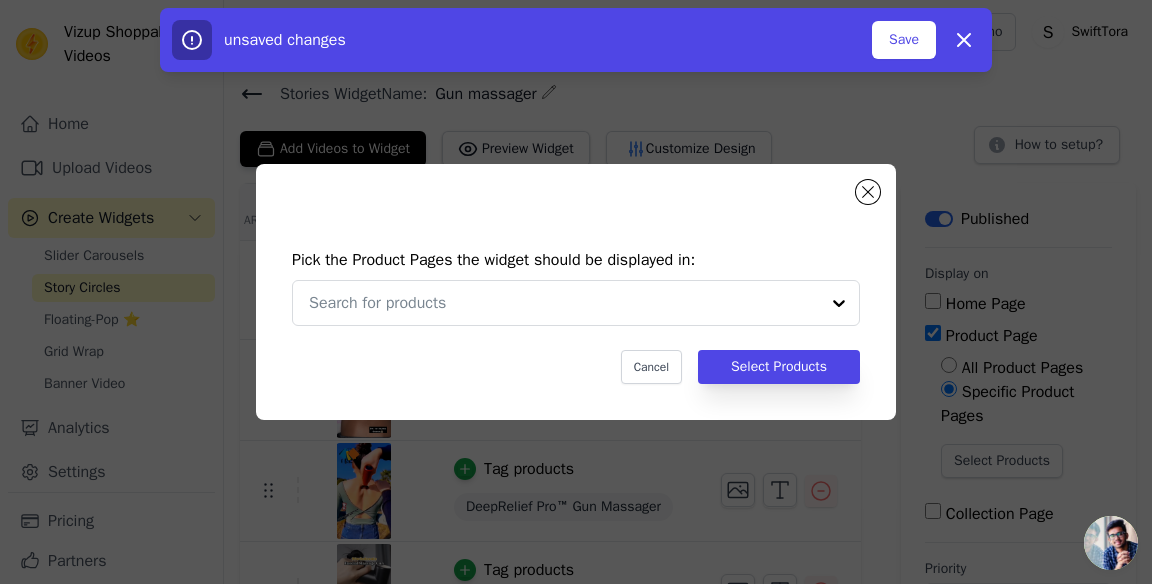 click at bounding box center (564, 303) 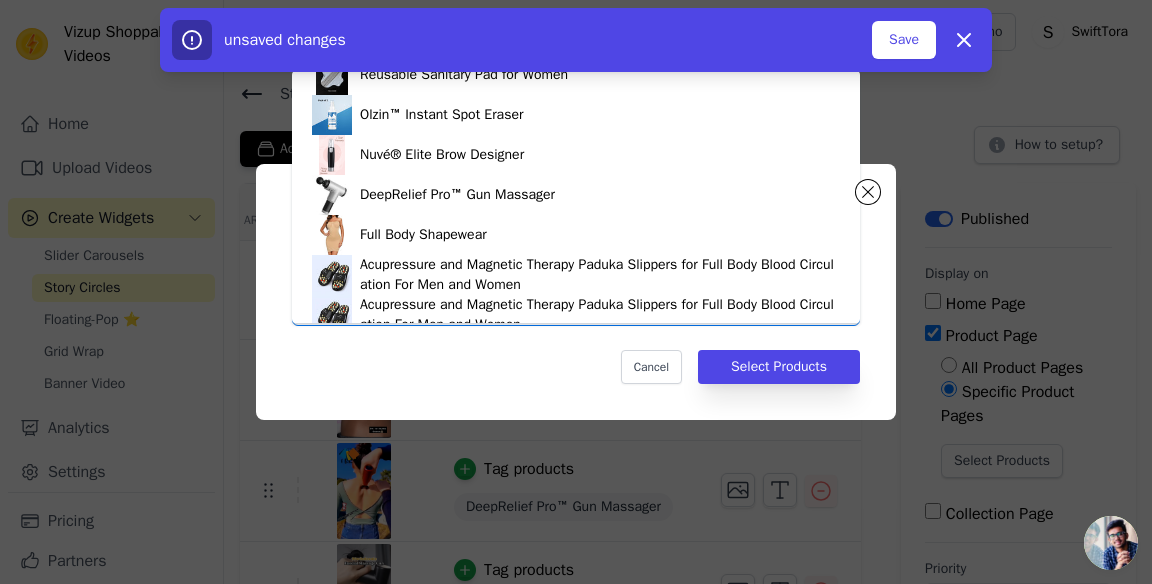 scroll, scrollTop: 542, scrollLeft: 0, axis: vertical 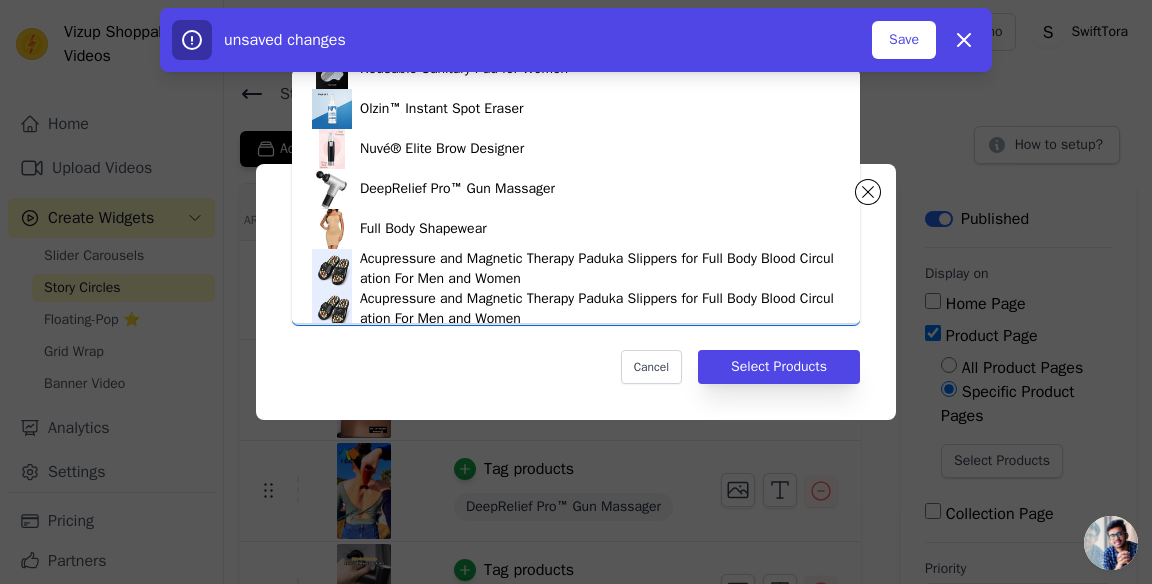 click on "DeepRelief Pro™ Gun Massager" at bounding box center [576, 189] 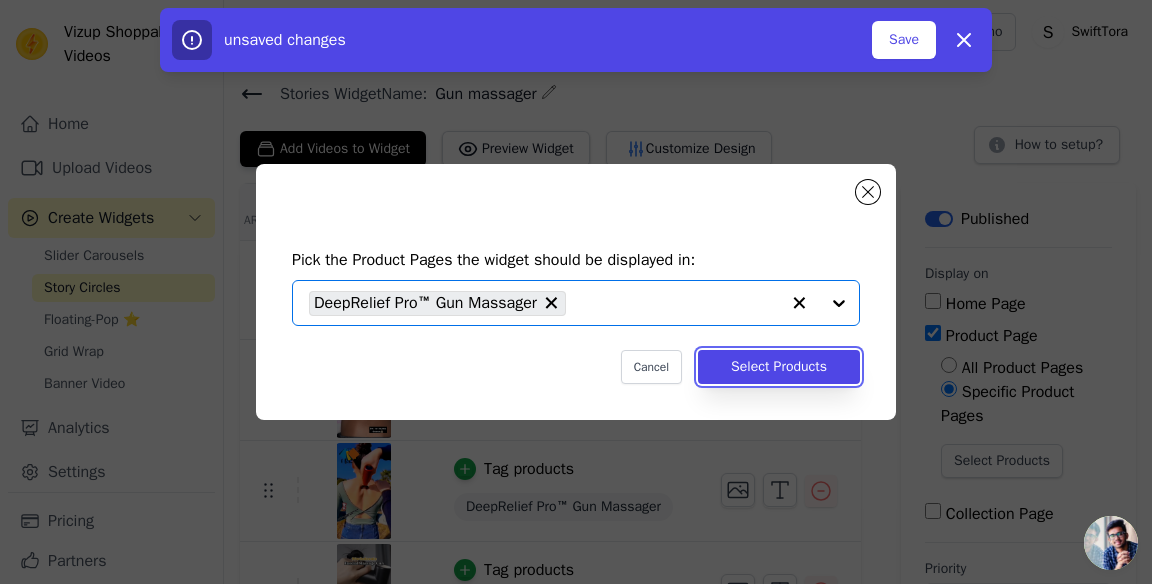 click on "Select Products" at bounding box center (779, 367) 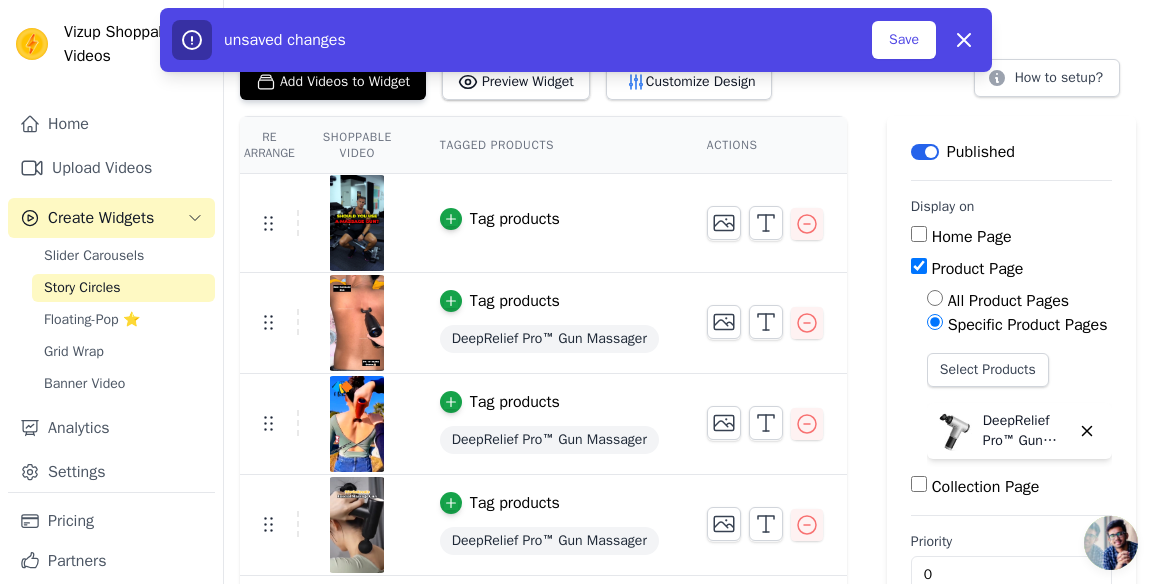 scroll, scrollTop: 0, scrollLeft: 0, axis: both 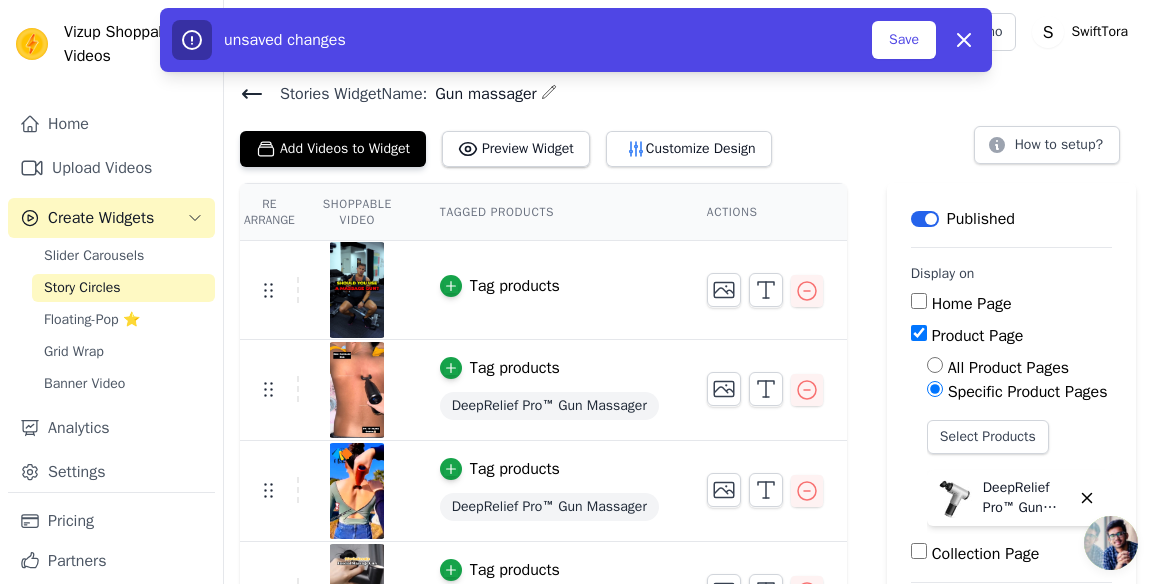 click on "Save" at bounding box center (904, 40) 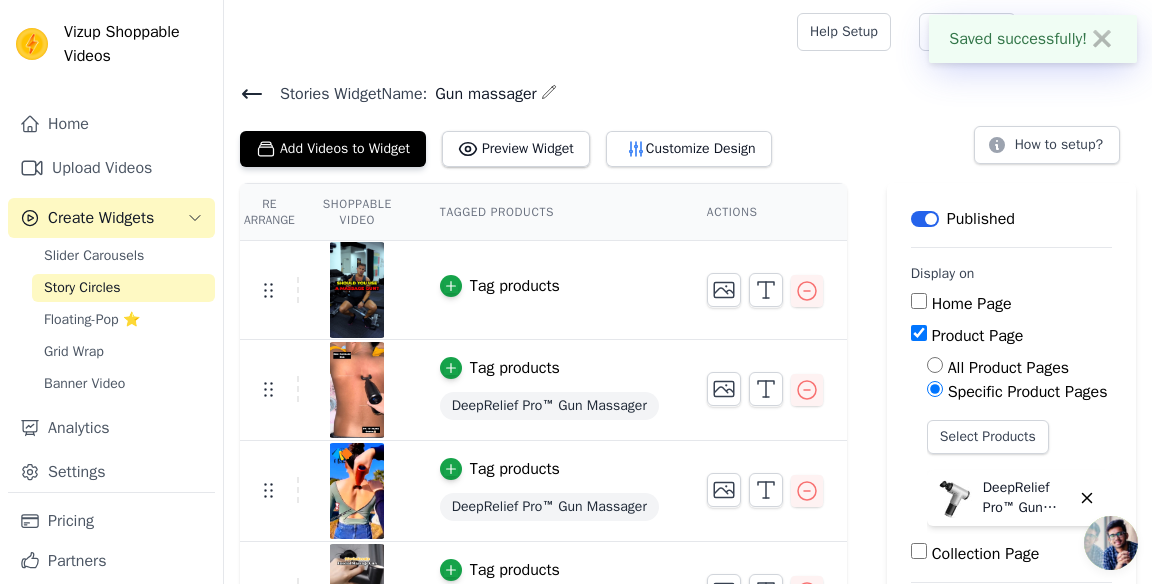 click on "Floating-Pop ⭐" at bounding box center [123, 320] 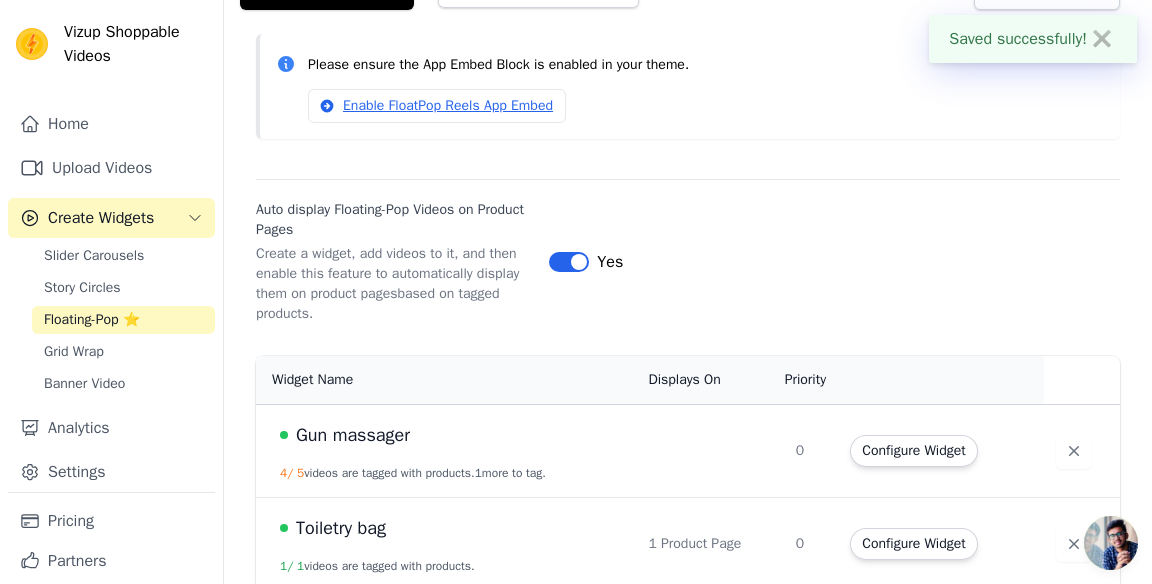 scroll, scrollTop: 168, scrollLeft: 0, axis: vertical 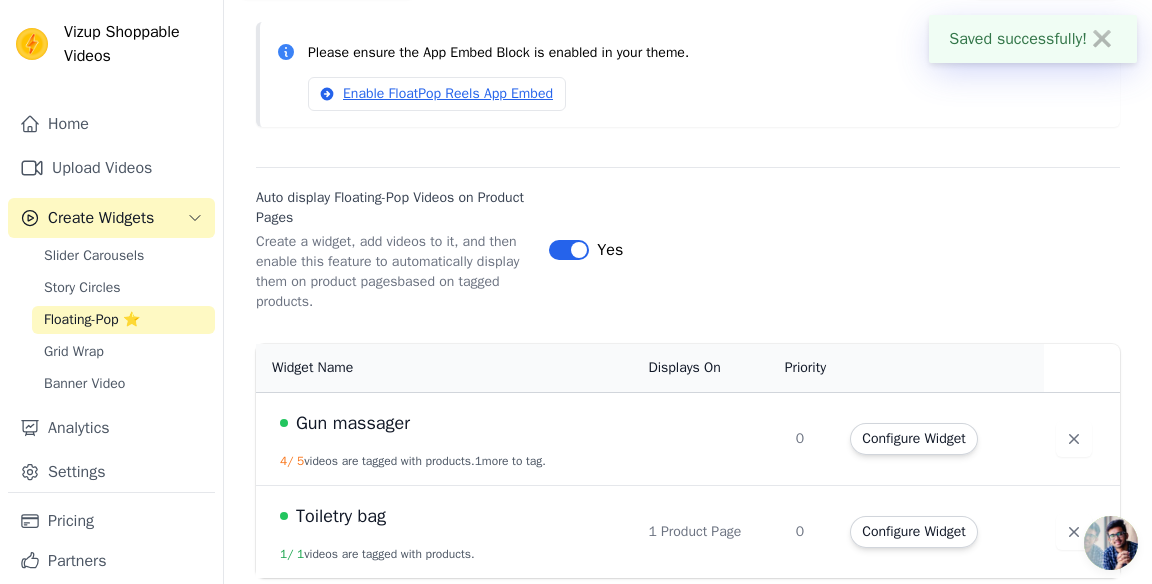 click on "Configure Widget" at bounding box center (913, 532) 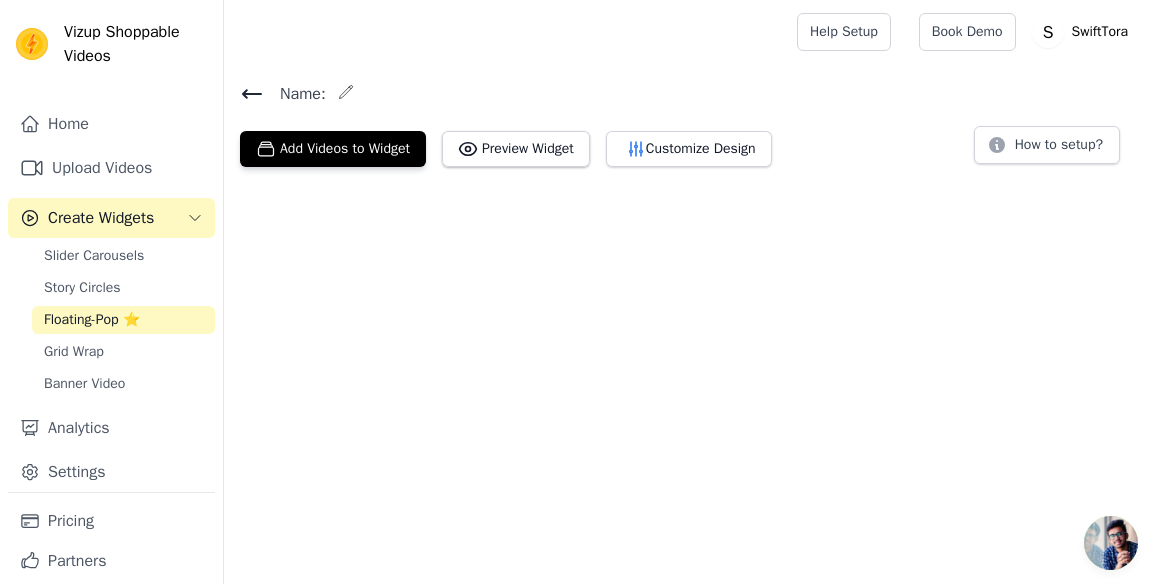 scroll, scrollTop: 0, scrollLeft: 0, axis: both 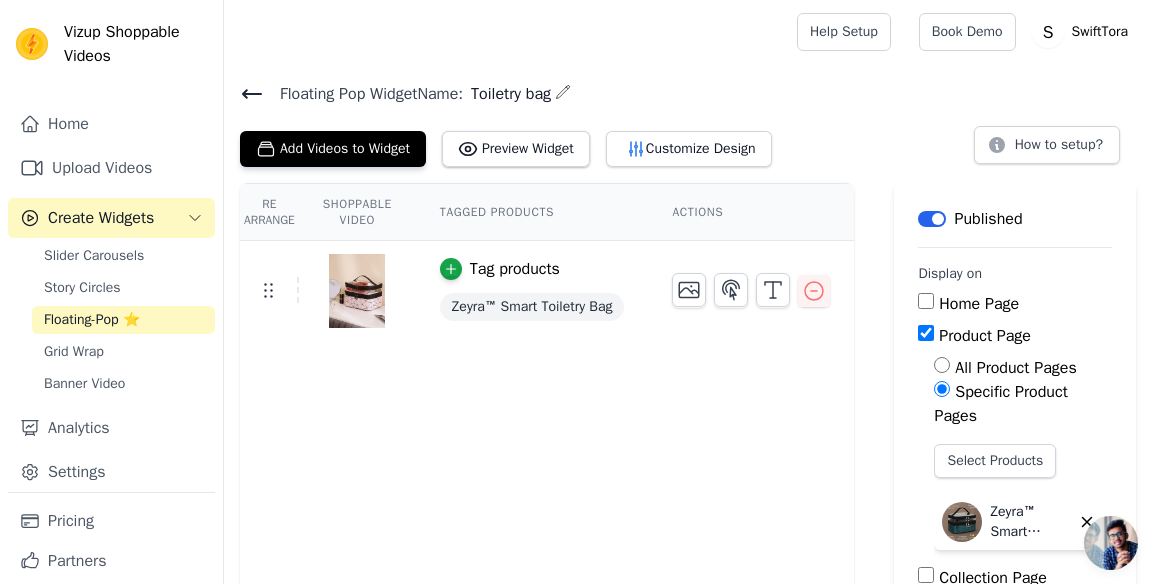 click 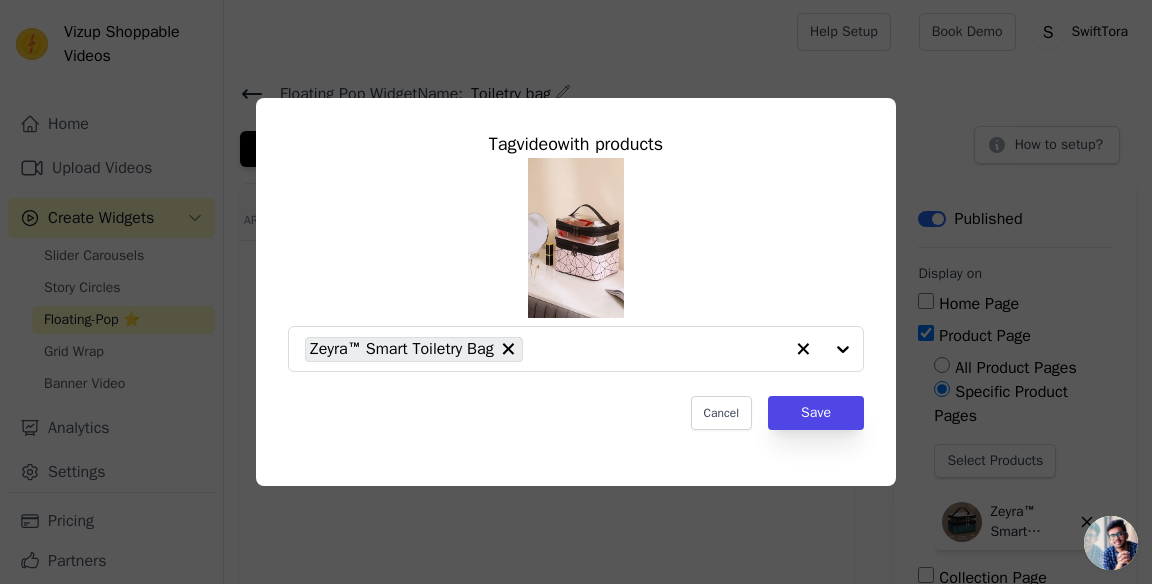 click at bounding box center (823, 349) 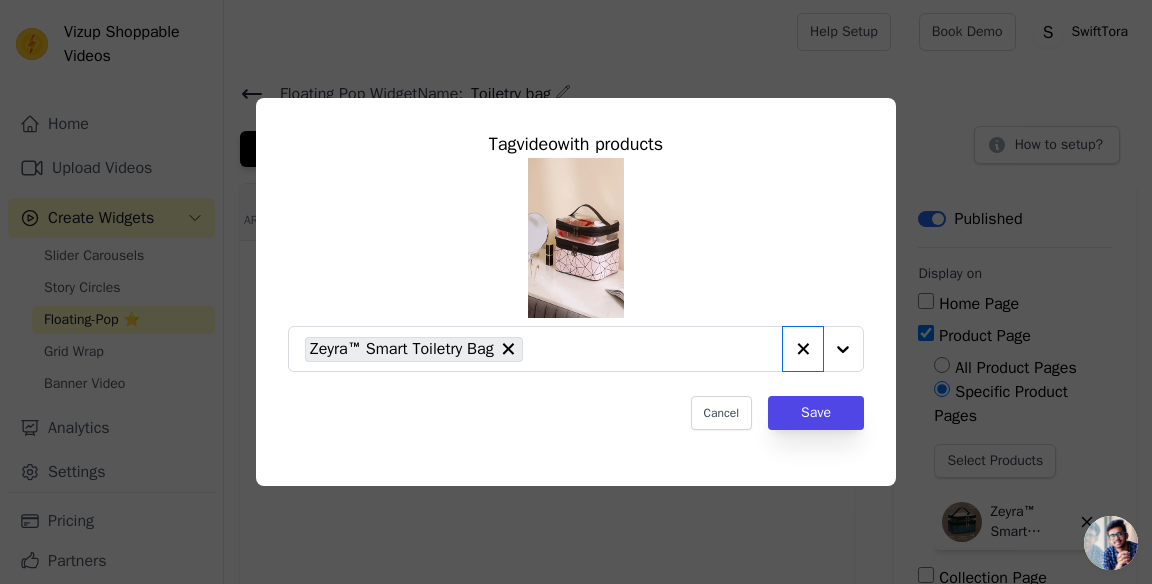 click at bounding box center (803, 349) 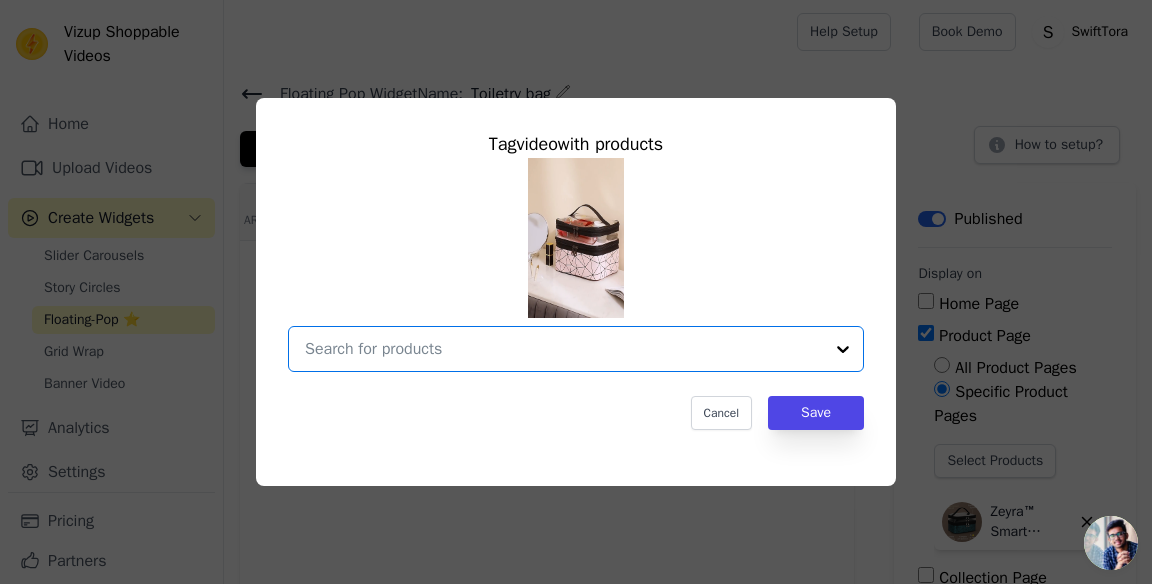 click at bounding box center [843, 349] 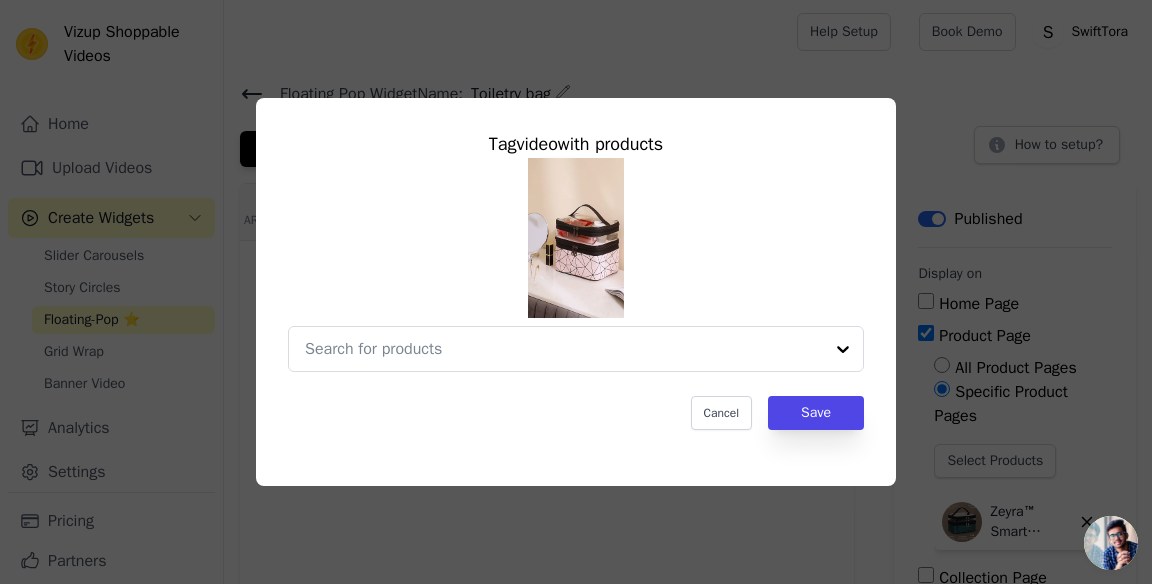 click at bounding box center [564, 349] 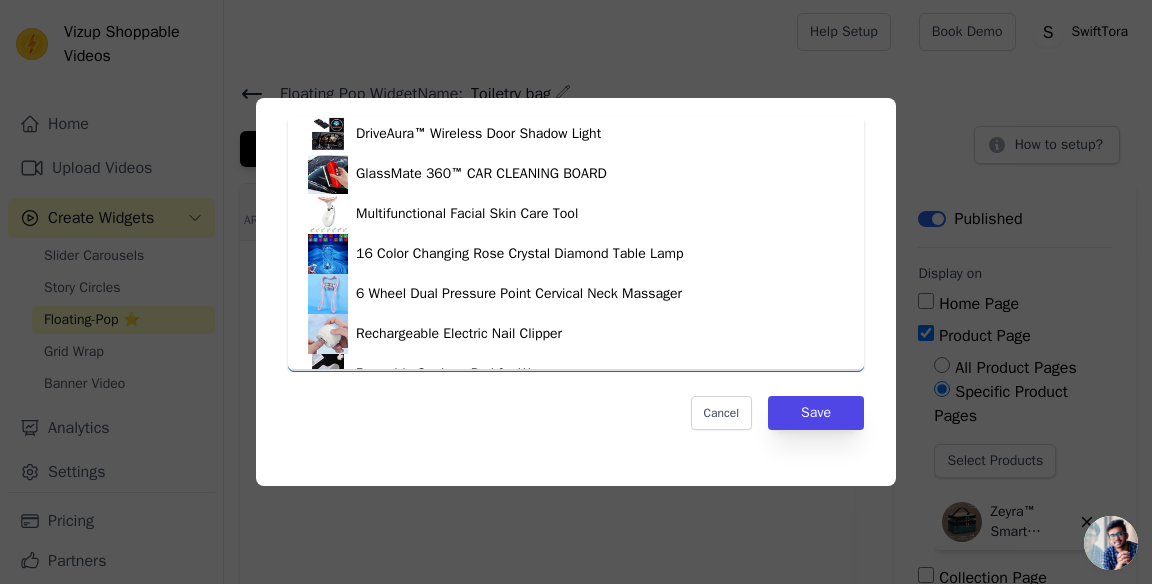 scroll, scrollTop: 754, scrollLeft: 0, axis: vertical 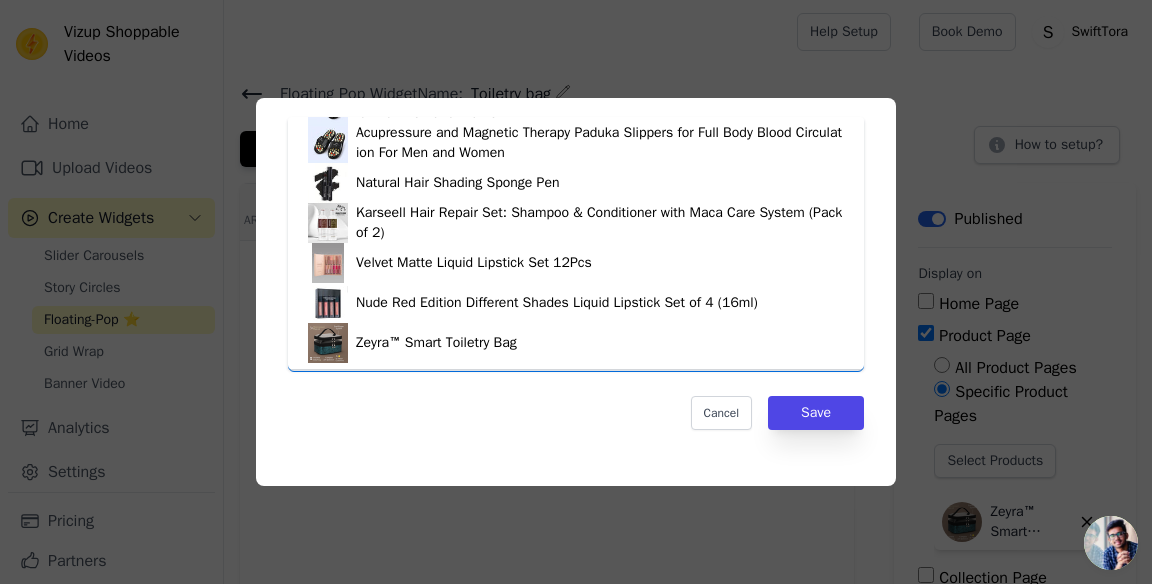 click on "Zeyra™ Smart Toiletry Bag" at bounding box center [576, 343] 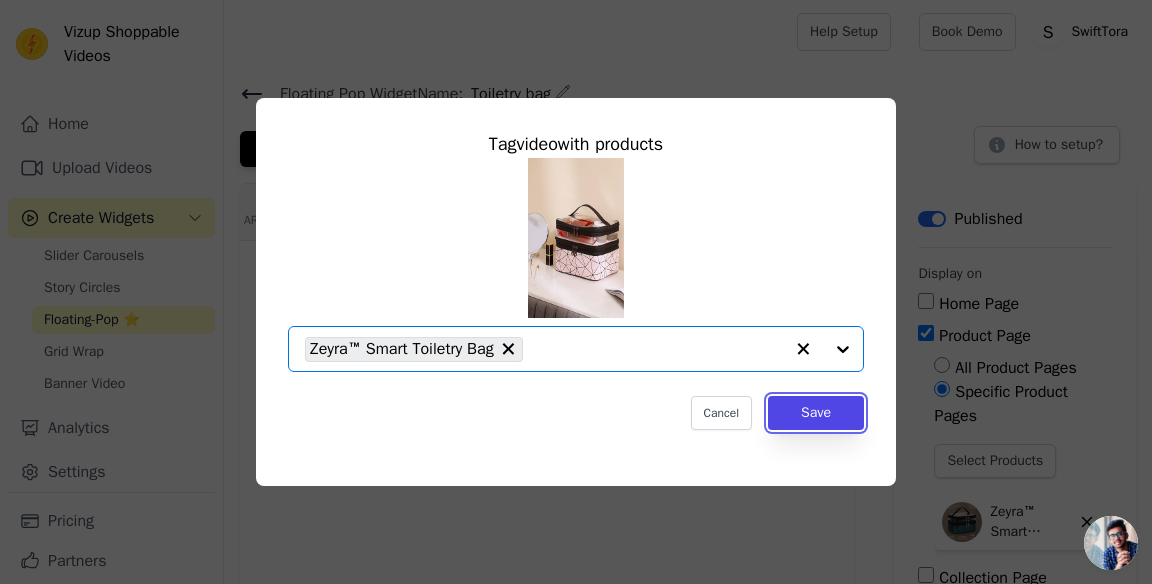 click on "Save" at bounding box center [816, 413] 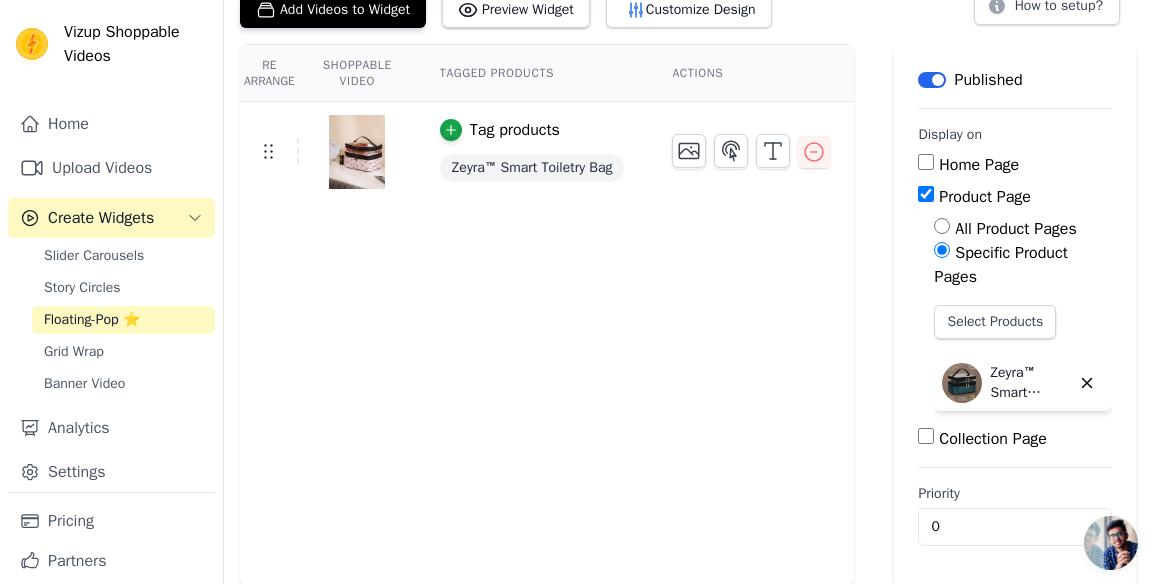 scroll, scrollTop: 0, scrollLeft: 0, axis: both 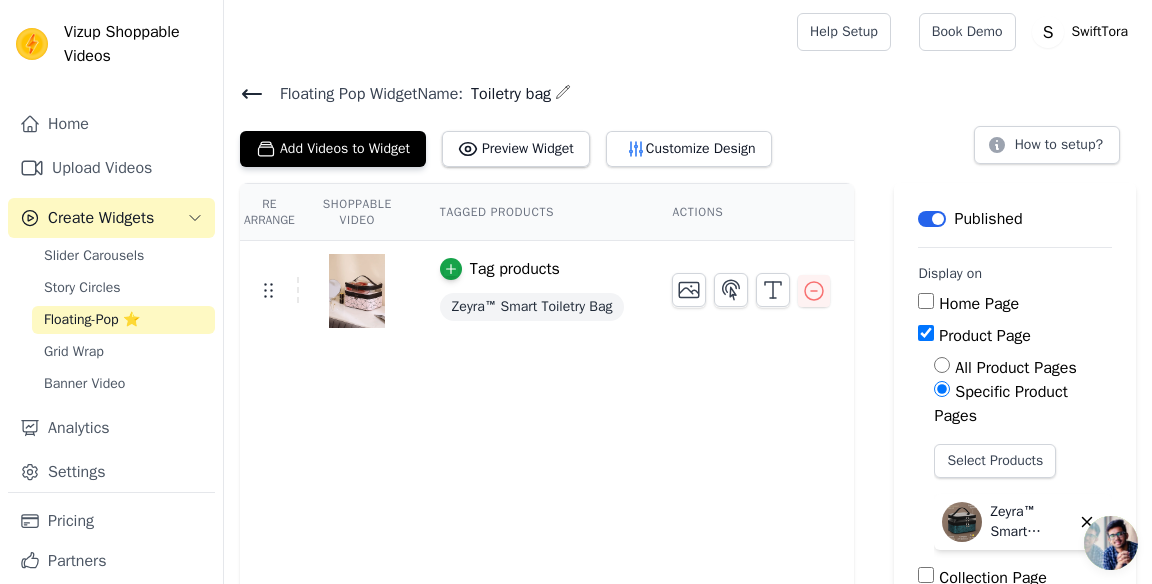 click on "Banner Video" at bounding box center [84, 384] 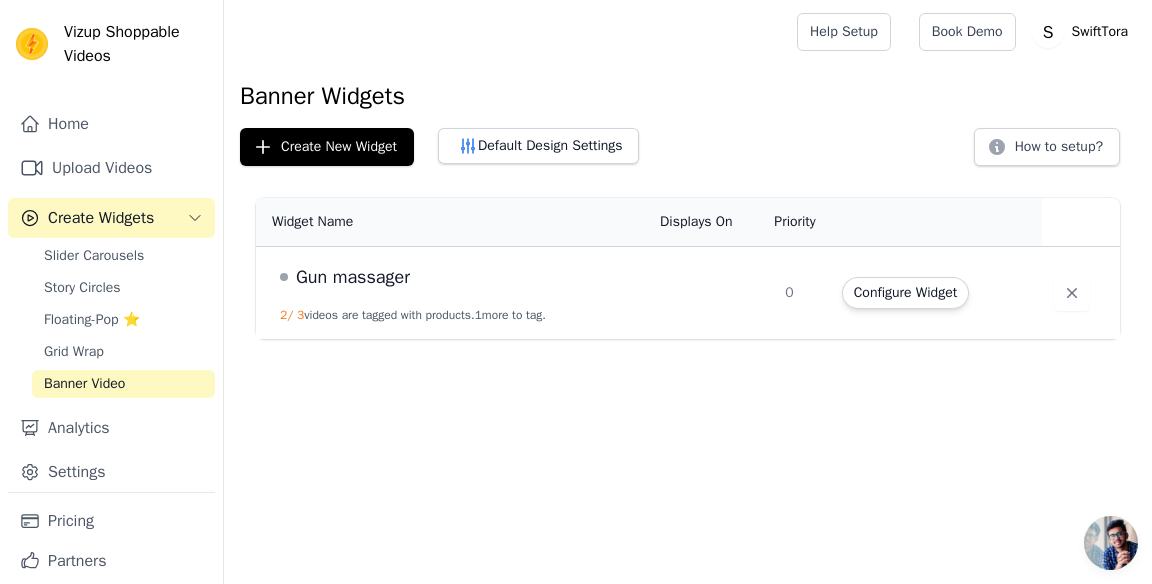 click on "Grid Wrap" at bounding box center [123, 352] 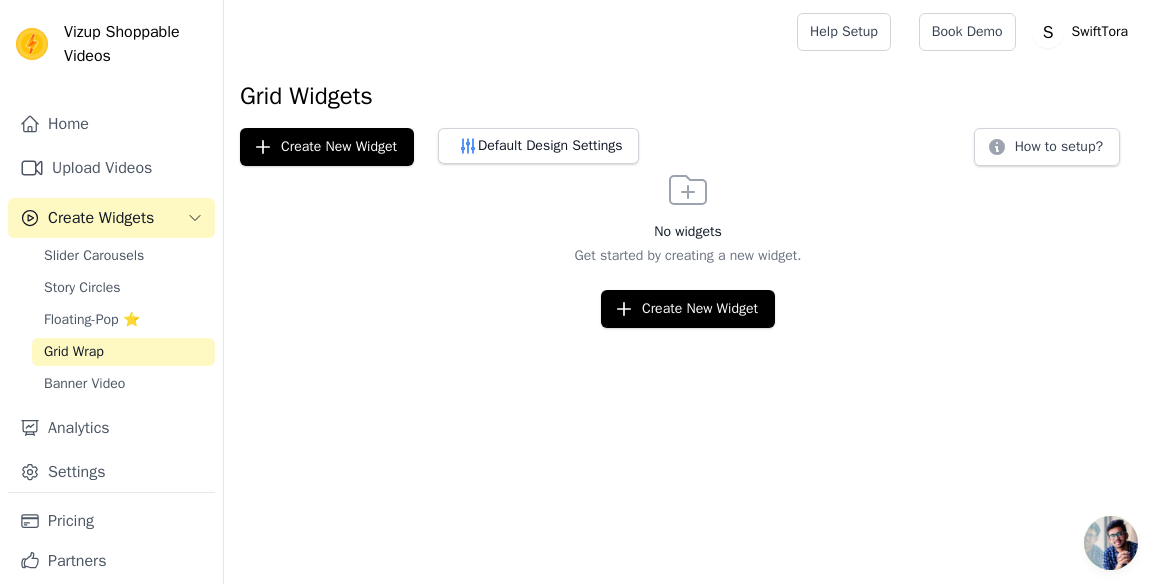 click on "Floating-Pop ⭐" at bounding box center (123, 320) 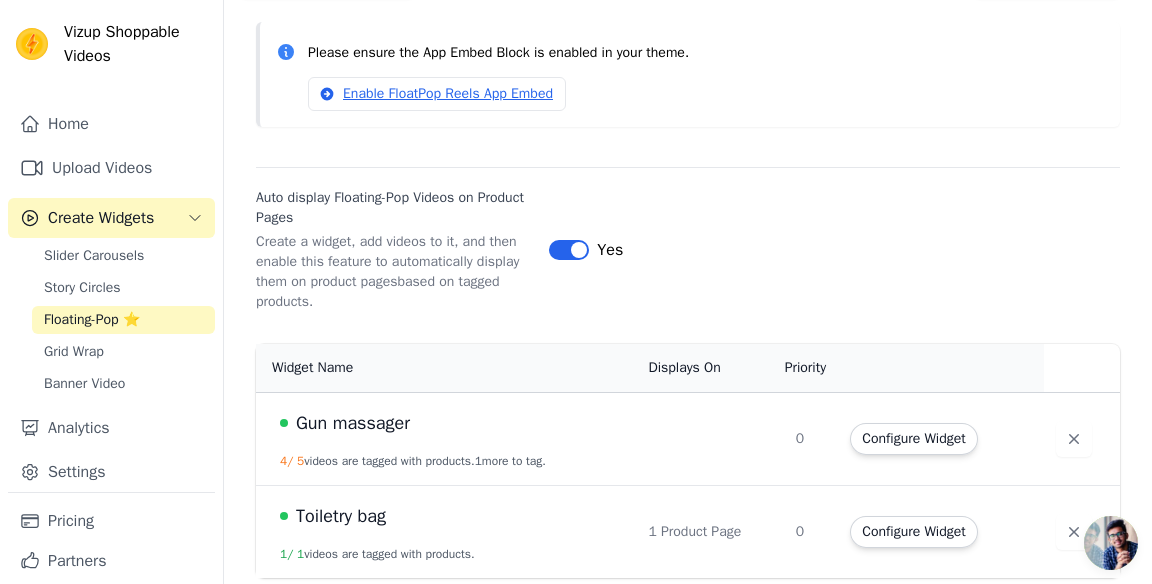 scroll, scrollTop: 0, scrollLeft: 0, axis: both 